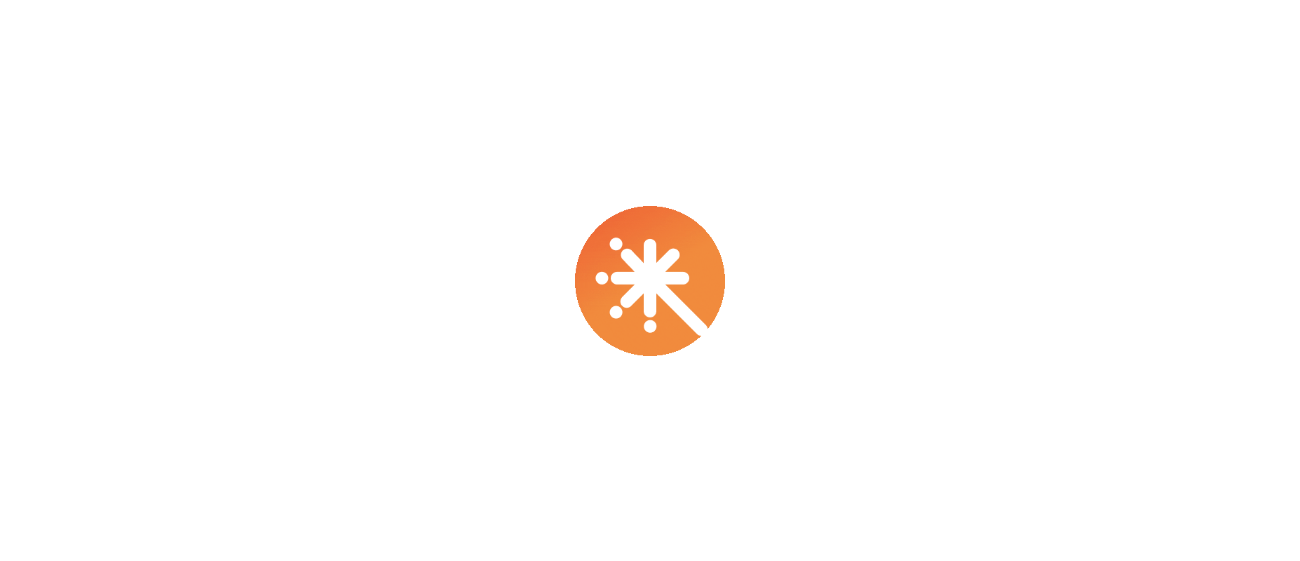 scroll, scrollTop: 0, scrollLeft: 0, axis: both 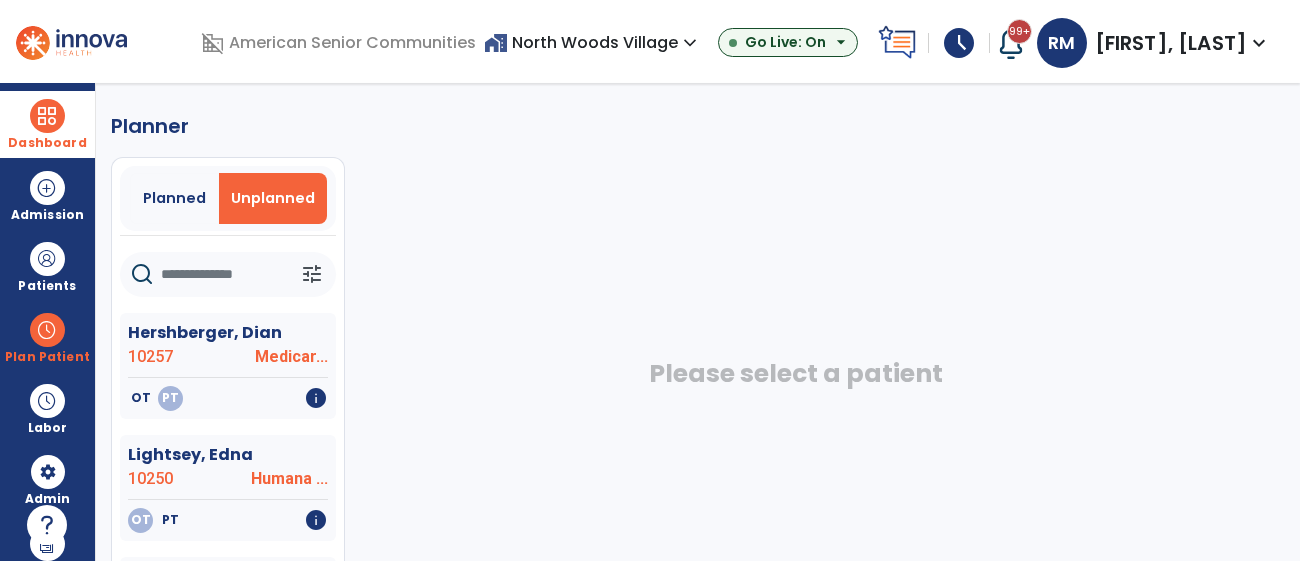 click at bounding box center [47, 116] 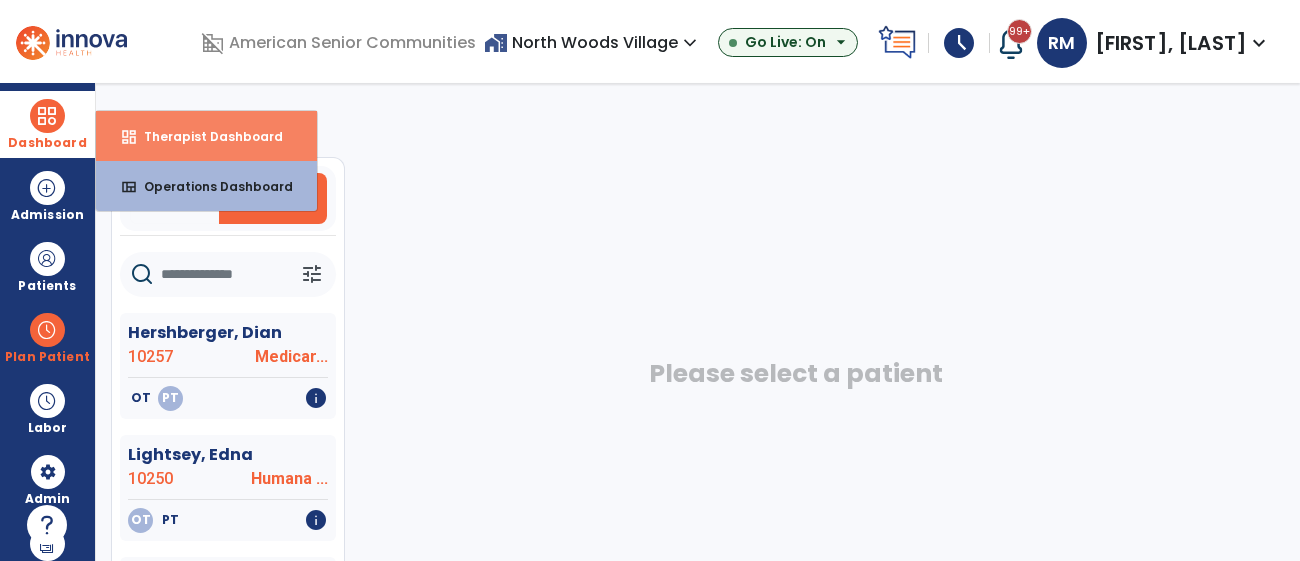click on "Therapist Dashboard" at bounding box center (205, 136) 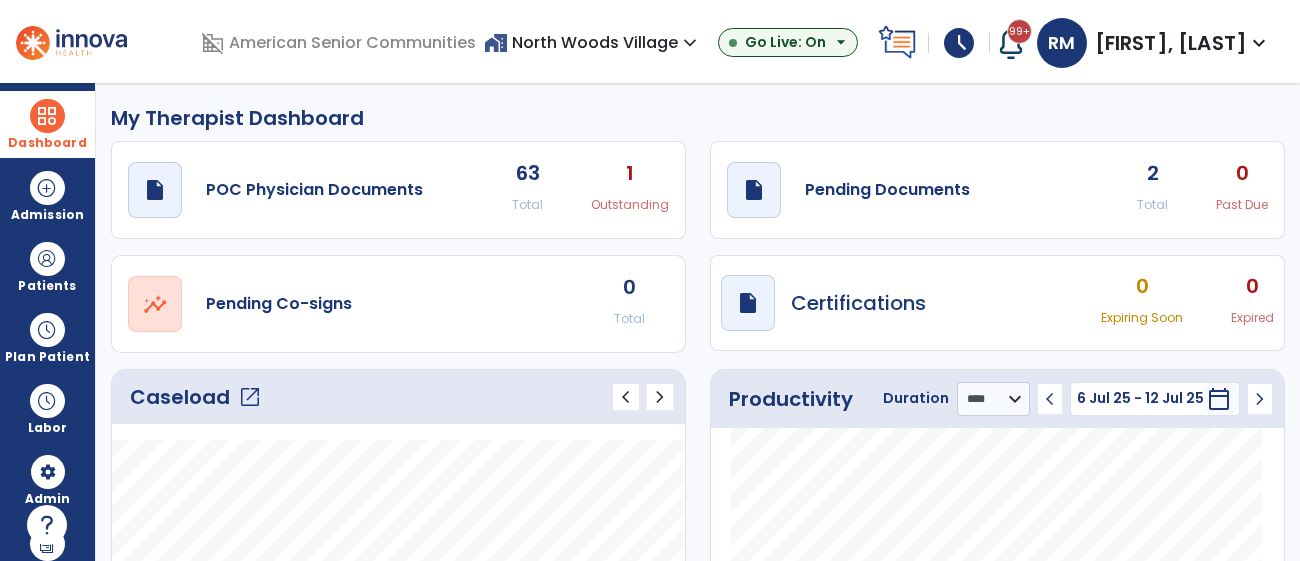 click on "open_in_new" 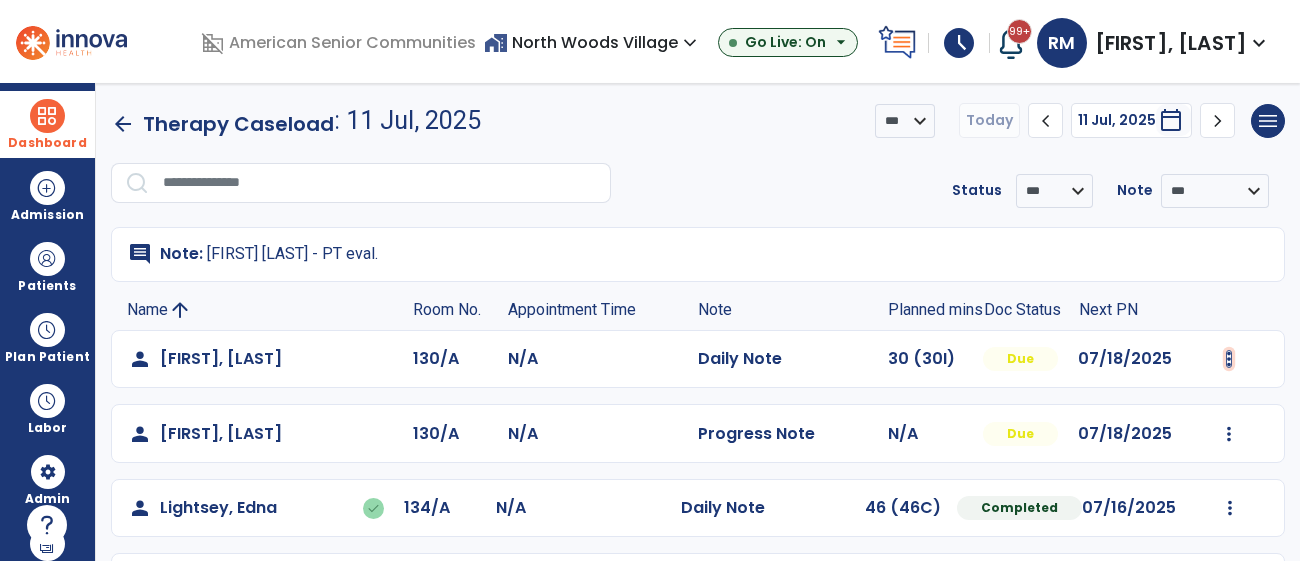 click at bounding box center (1229, 359) 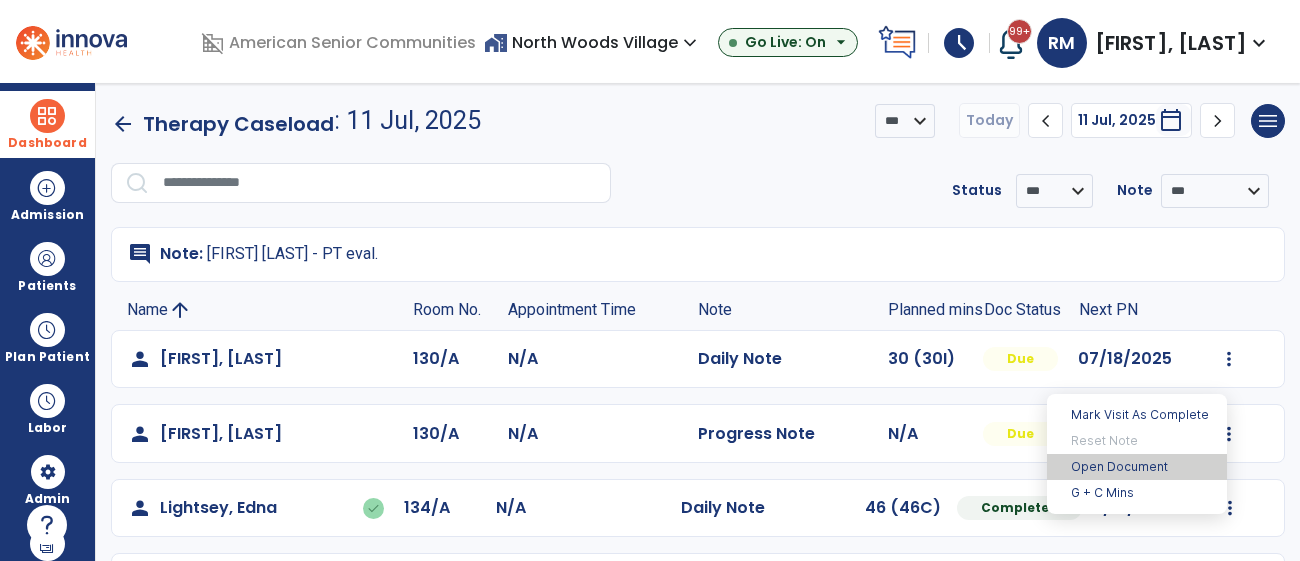 click on "Open Document" at bounding box center [1137, 467] 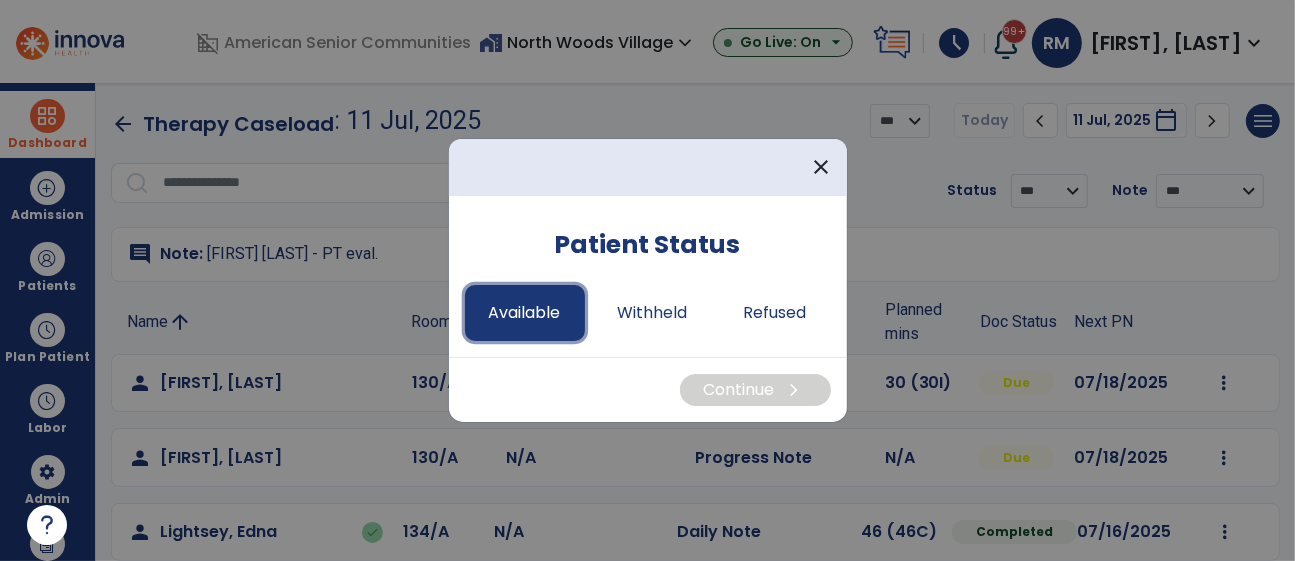 click on "Available" at bounding box center (525, 313) 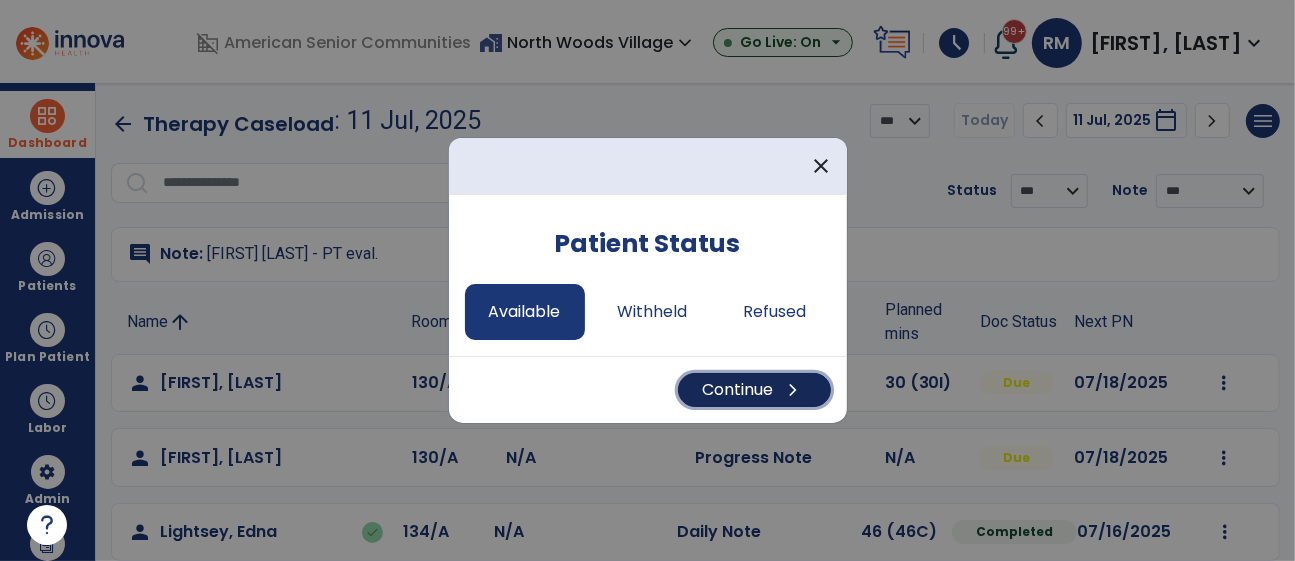 click on "Continue   chevron_right" at bounding box center (754, 390) 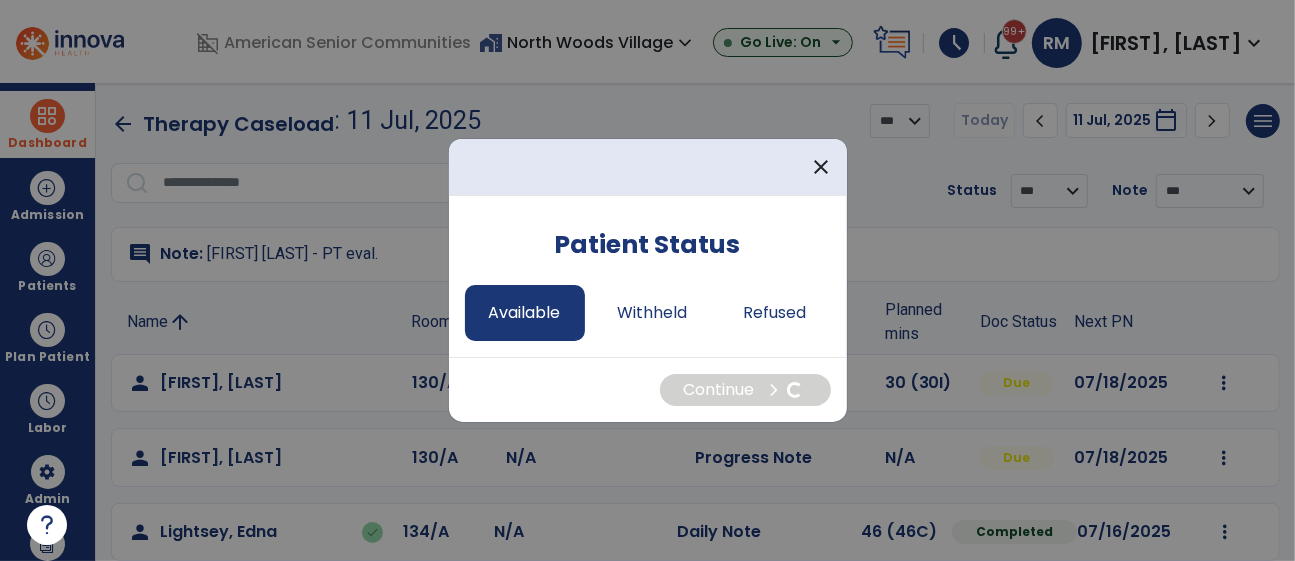 select on "*" 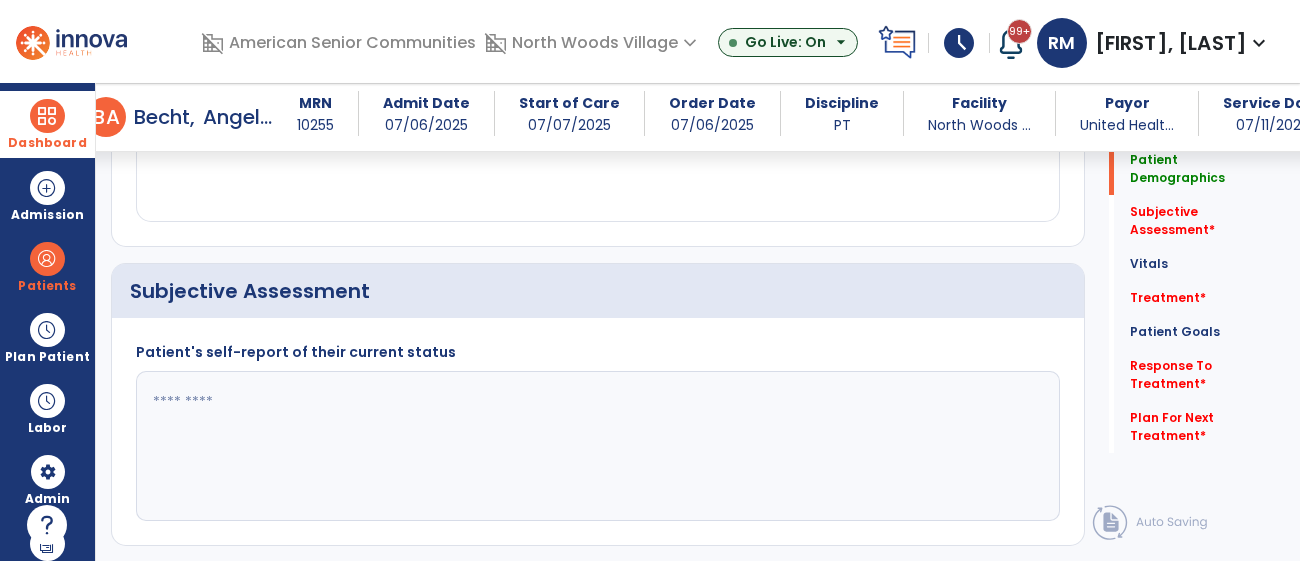 scroll, scrollTop: 377, scrollLeft: 0, axis: vertical 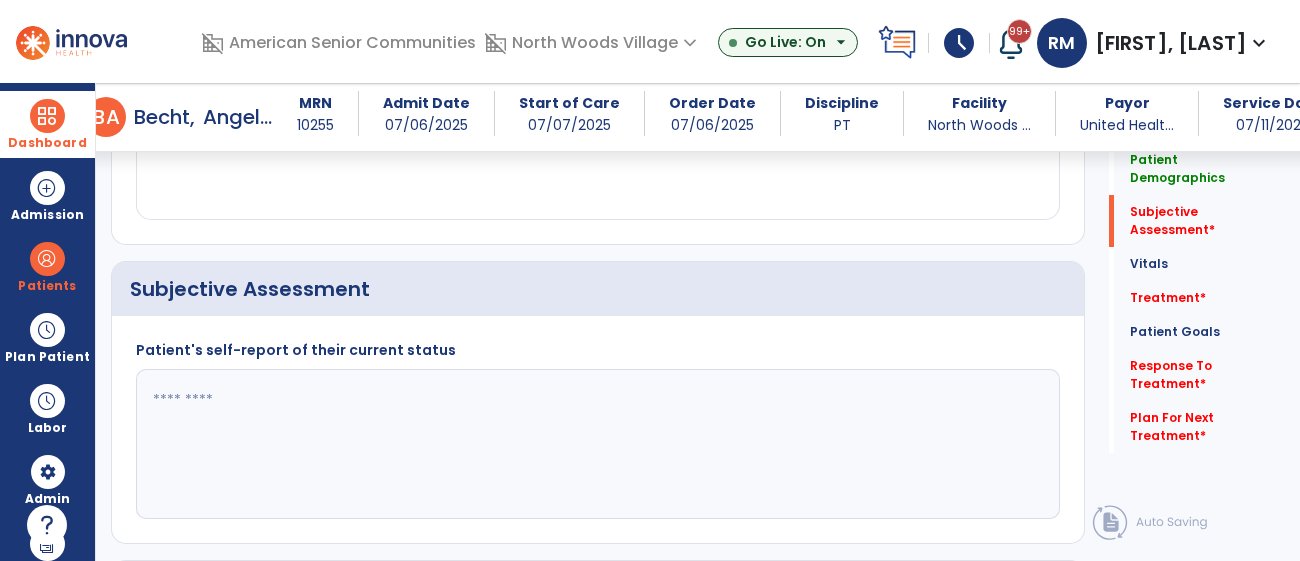 click 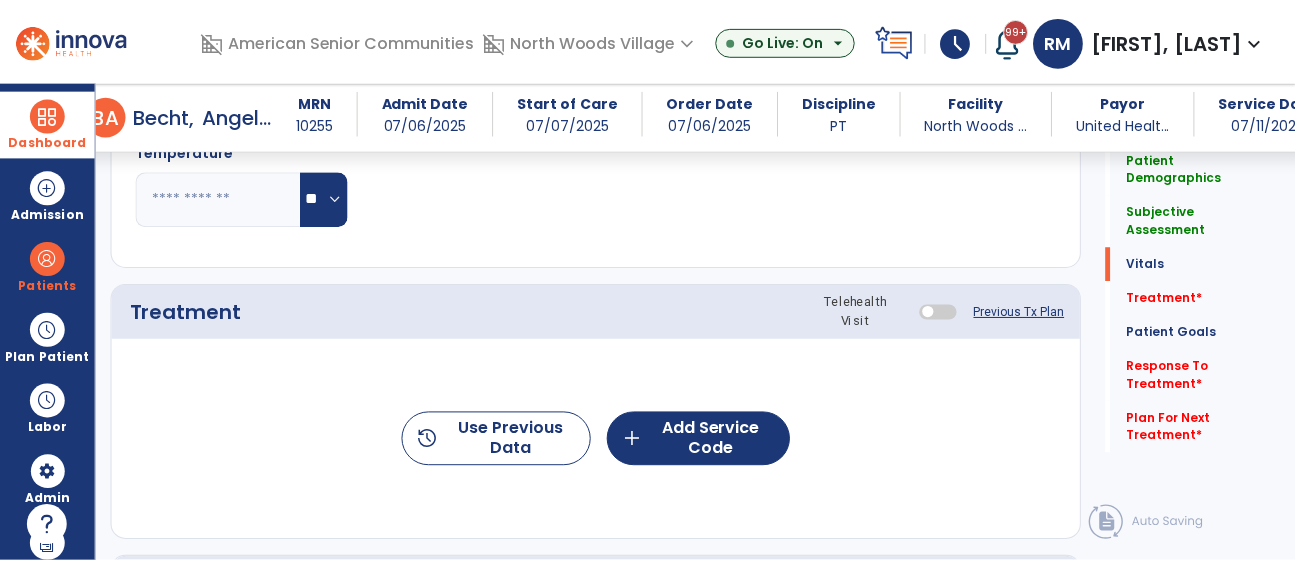 scroll, scrollTop: 986, scrollLeft: 0, axis: vertical 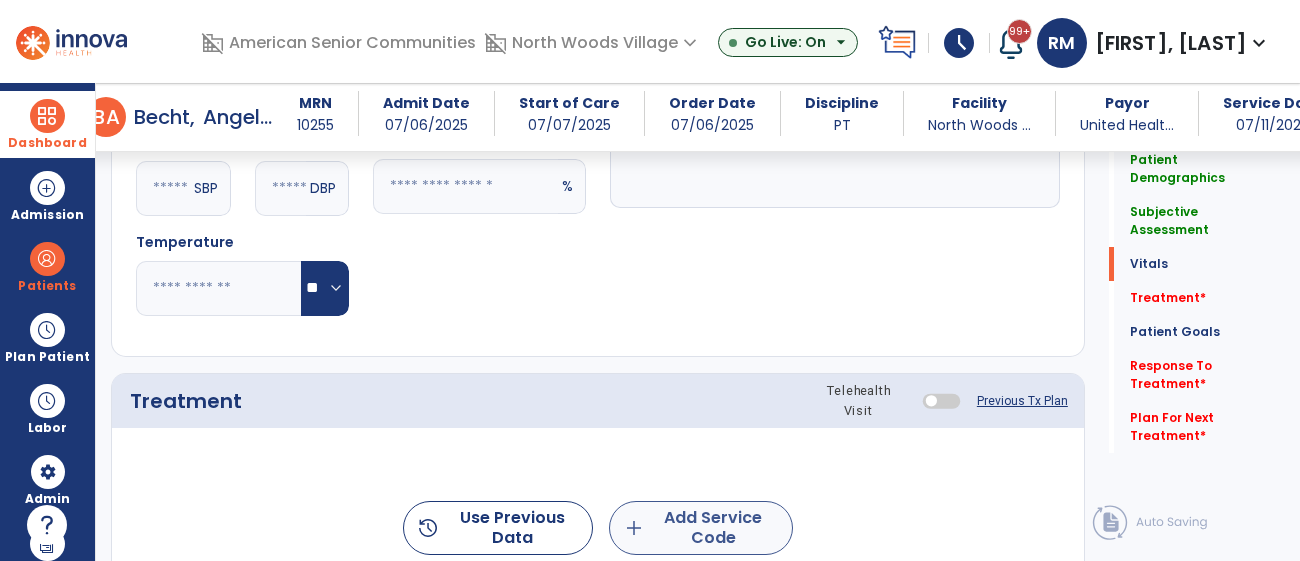 type on "**********" 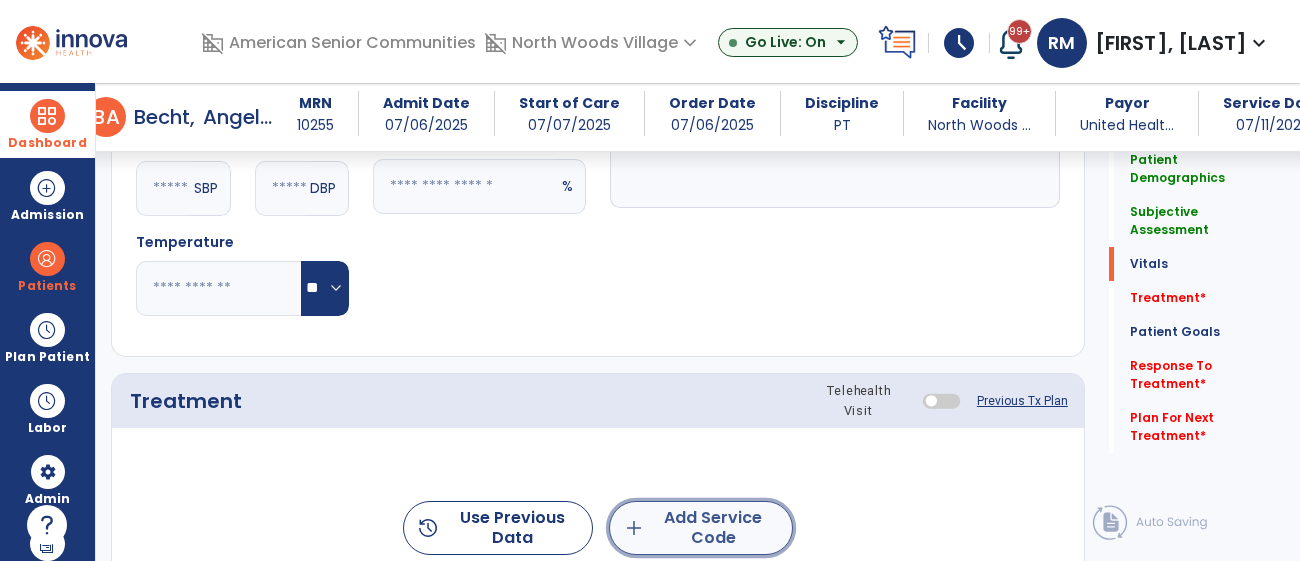 click on "add  Add Service Code" 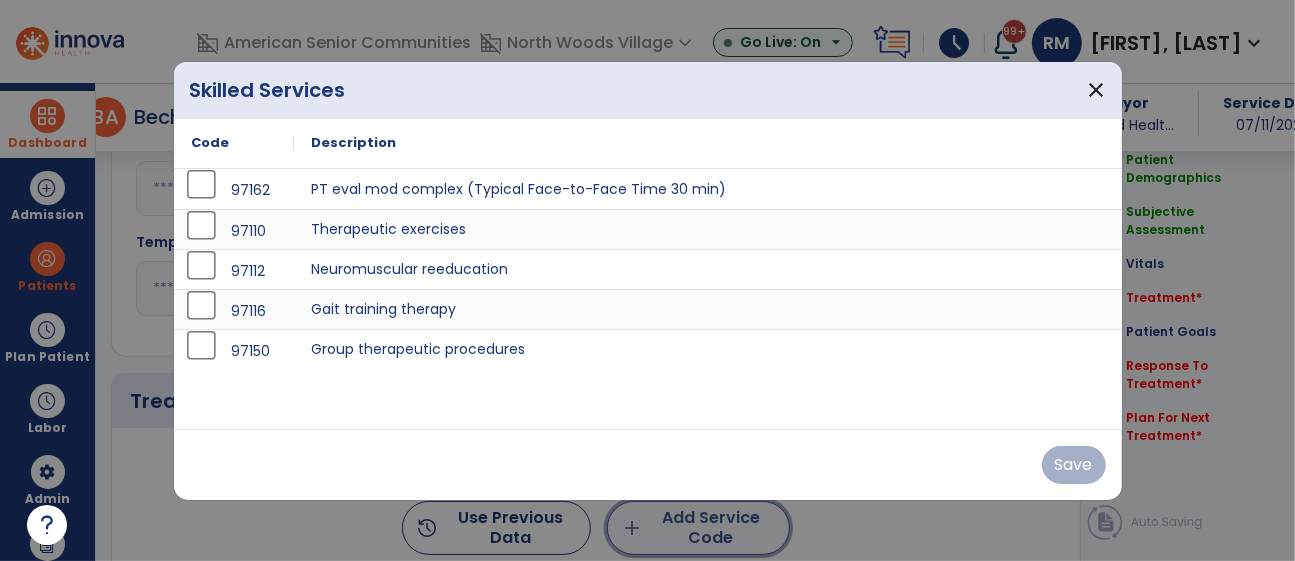 scroll, scrollTop: 986, scrollLeft: 0, axis: vertical 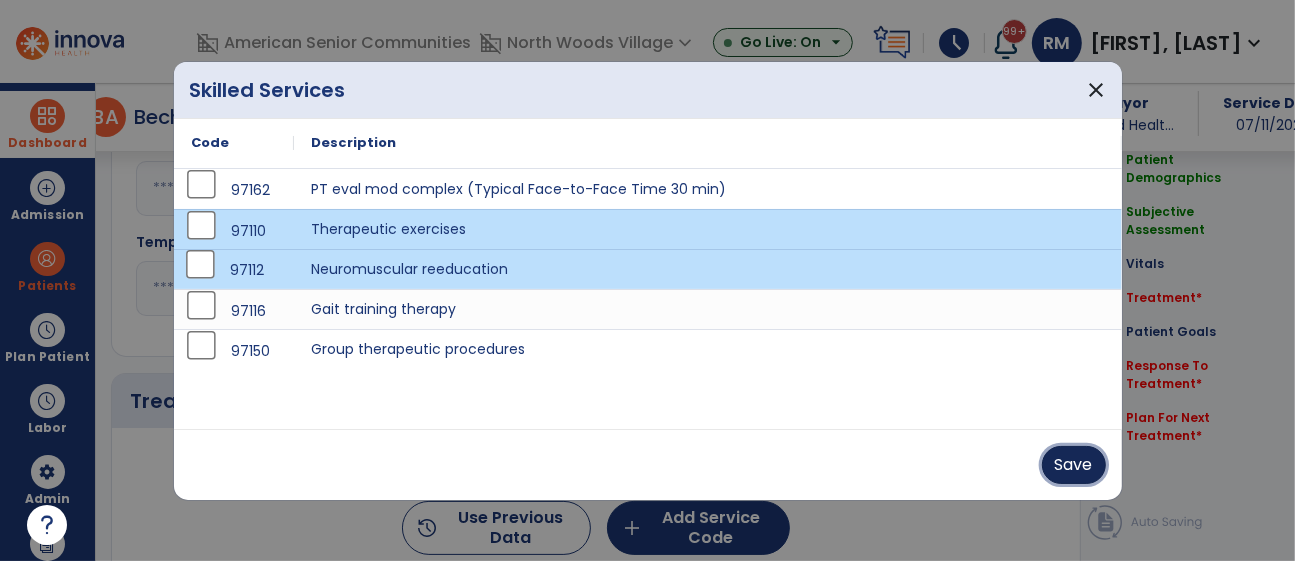 click on "Save" at bounding box center (1074, 465) 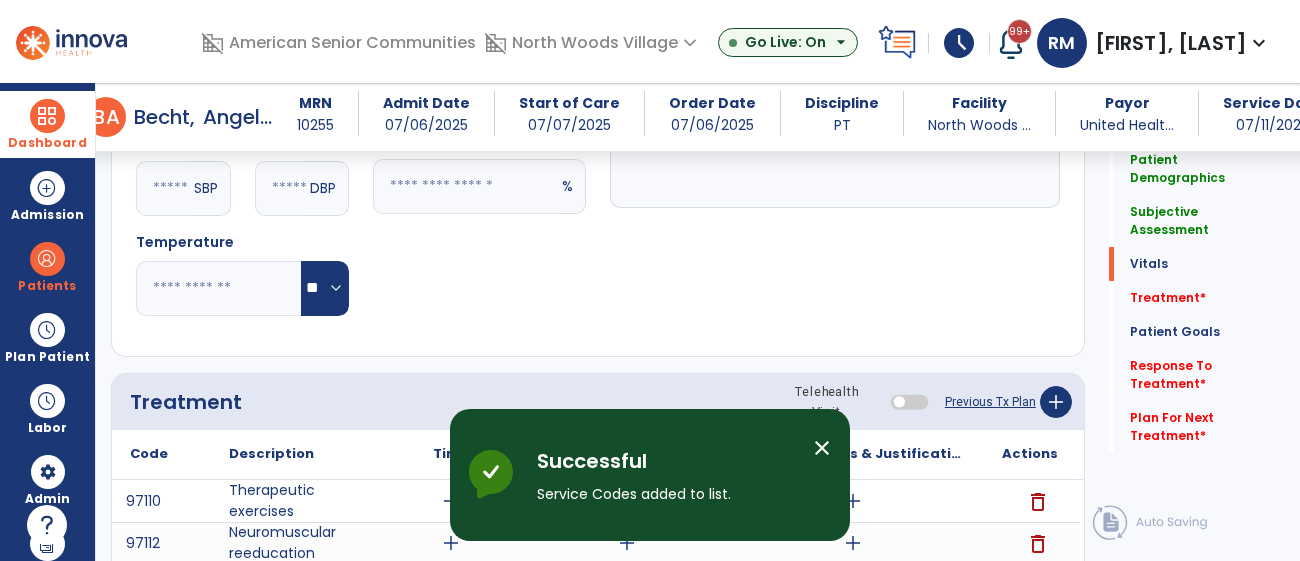 click on "close" at bounding box center (822, 448) 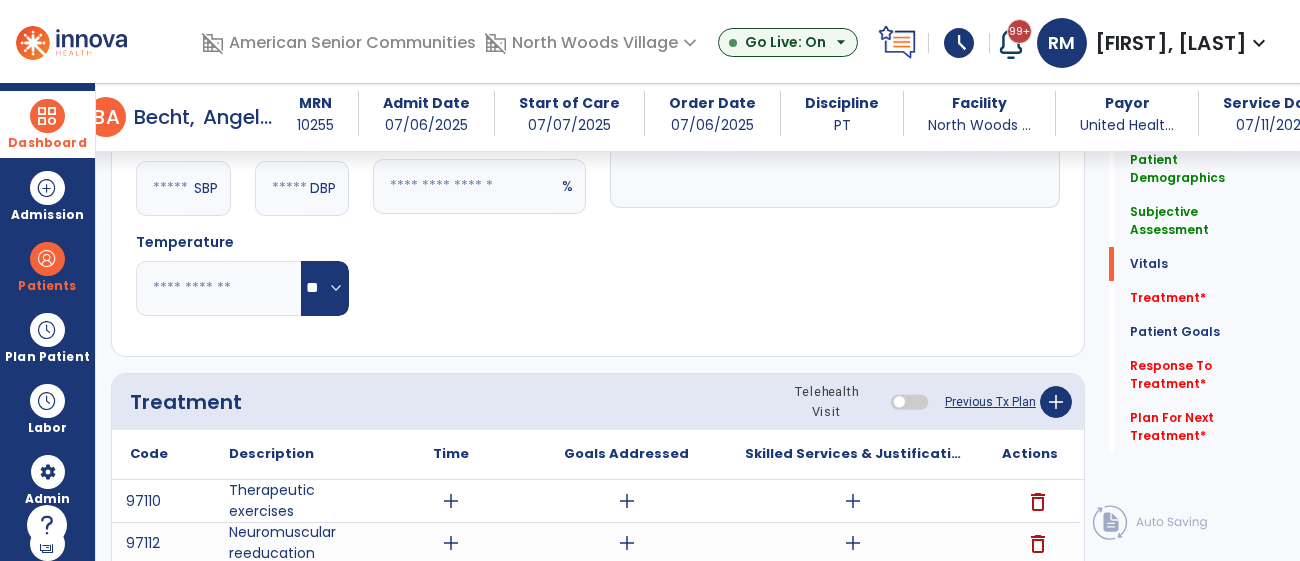 click on "add" at bounding box center (451, 501) 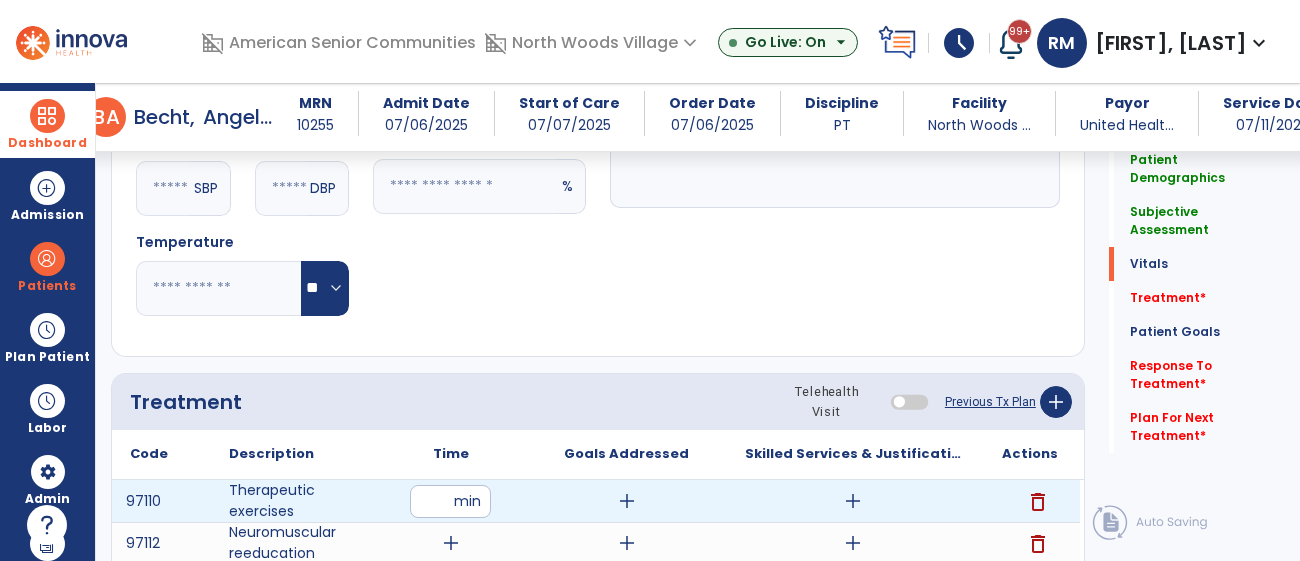 type on "**" 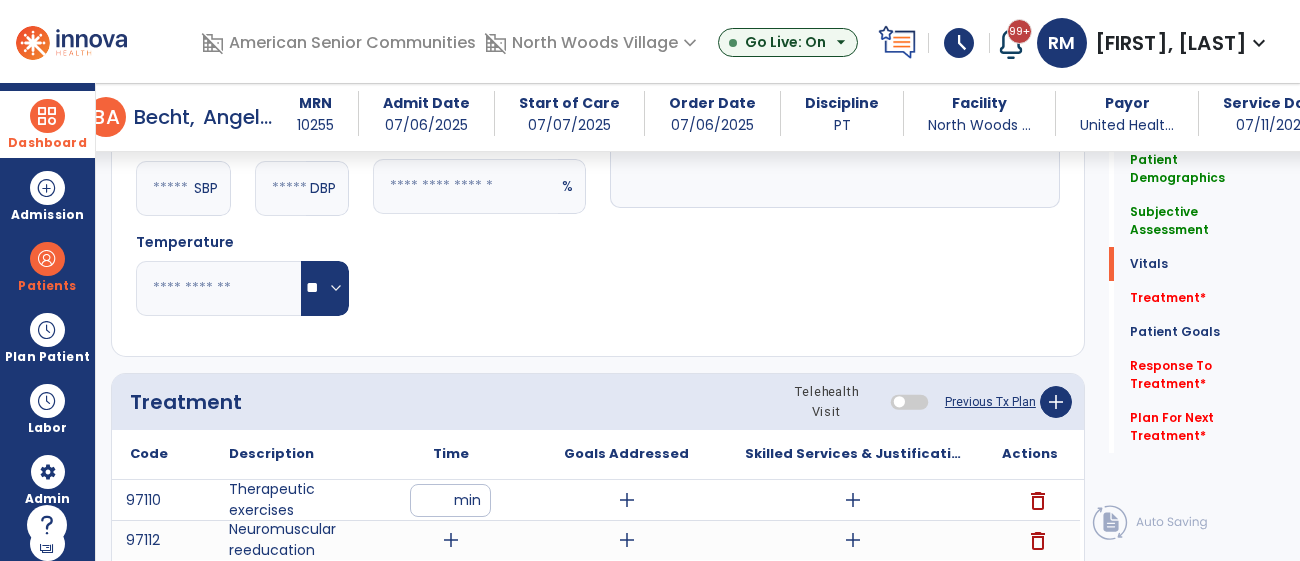 click on "add" at bounding box center (626, 500) 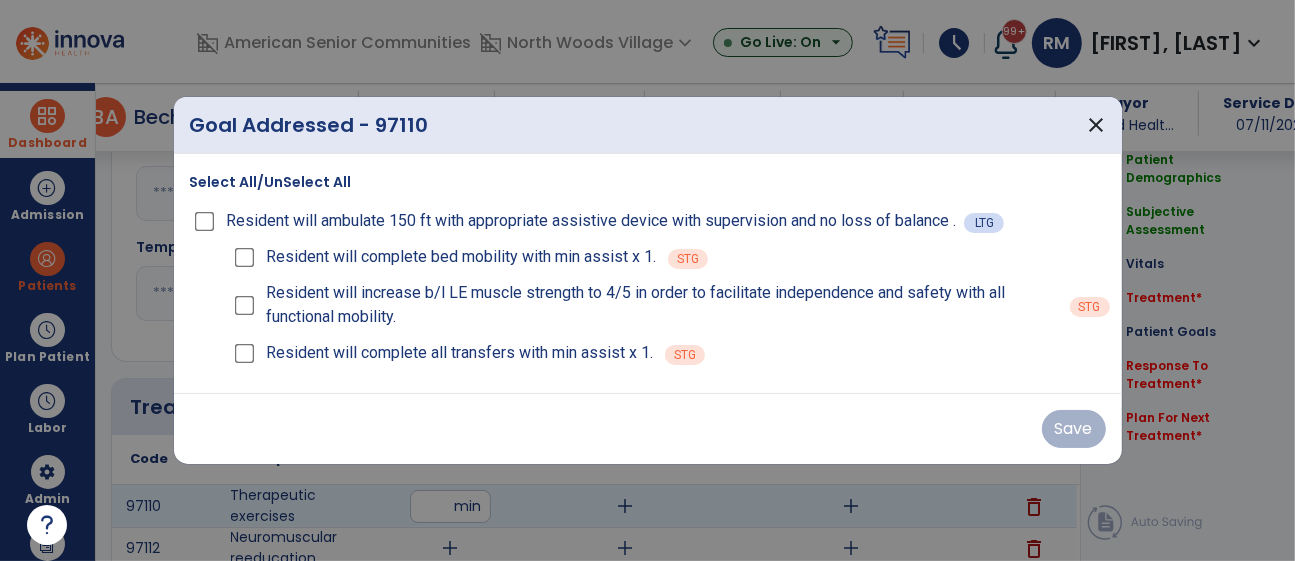 scroll, scrollTop: 986, scrollLeft: 0, axis: vertical 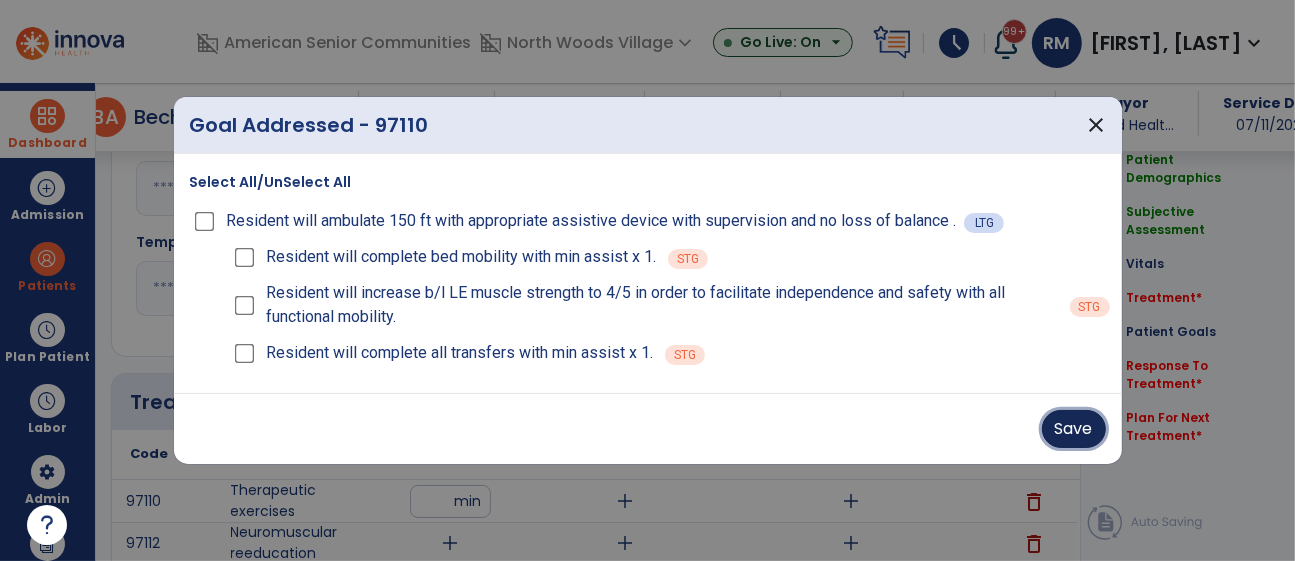 click on "Save" at bounding box center [1074, 429] 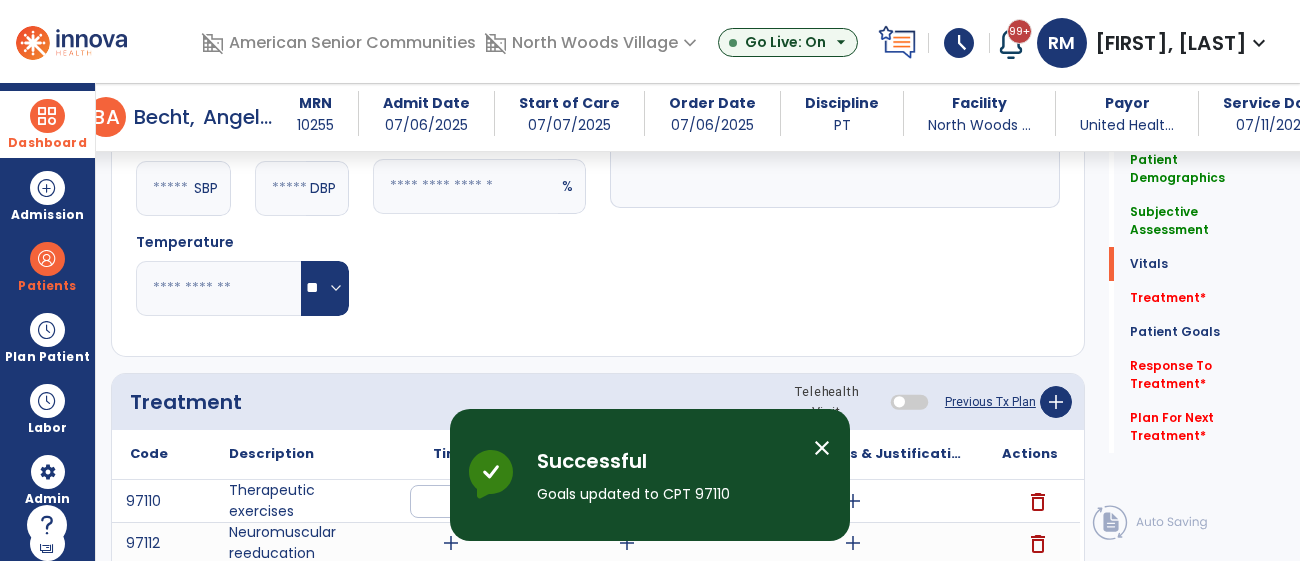 click on "close" at bounding box center [822, 448] 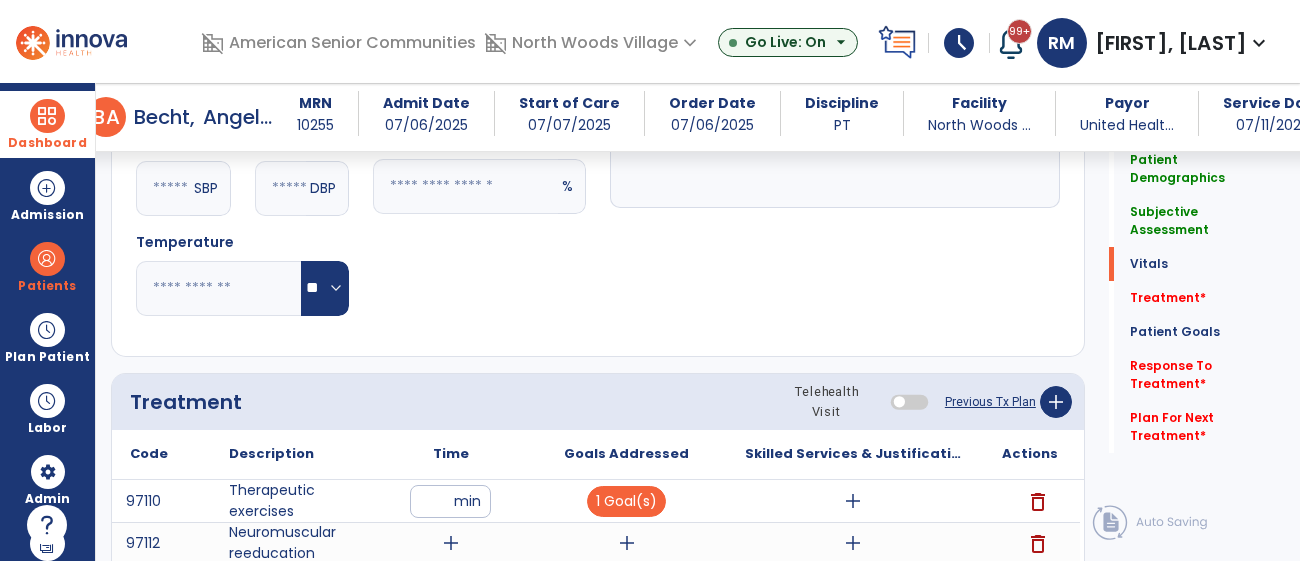 click on "add" at bounding box center (853, 501) 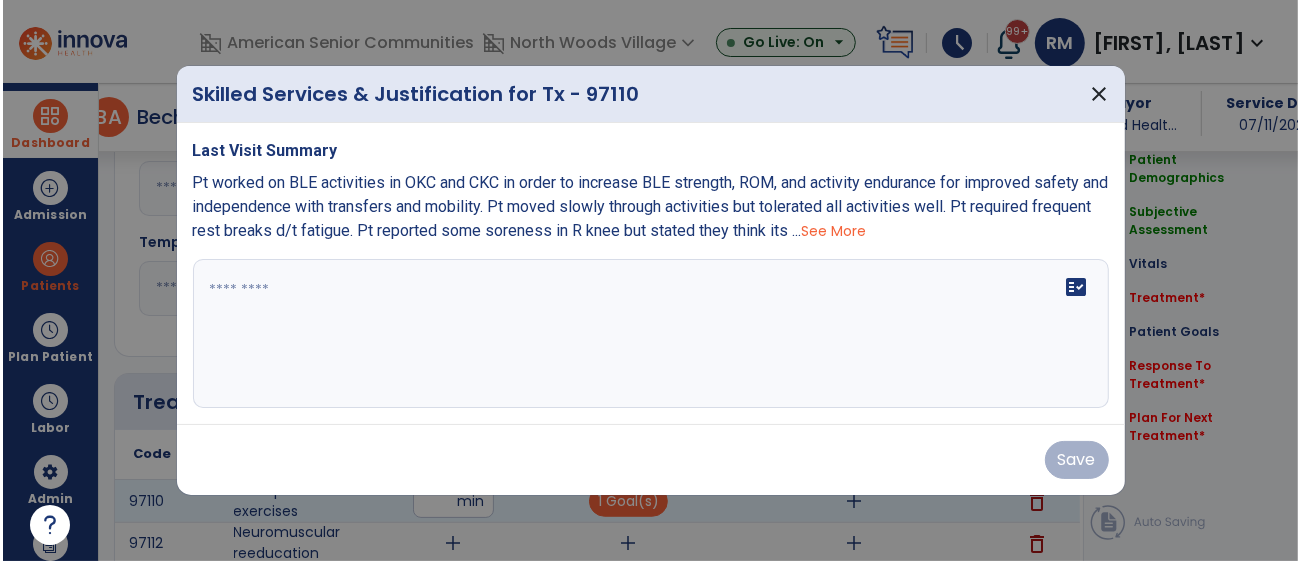 scroll, scrollTop: 986, scrollLeft: 0, axis: vertical 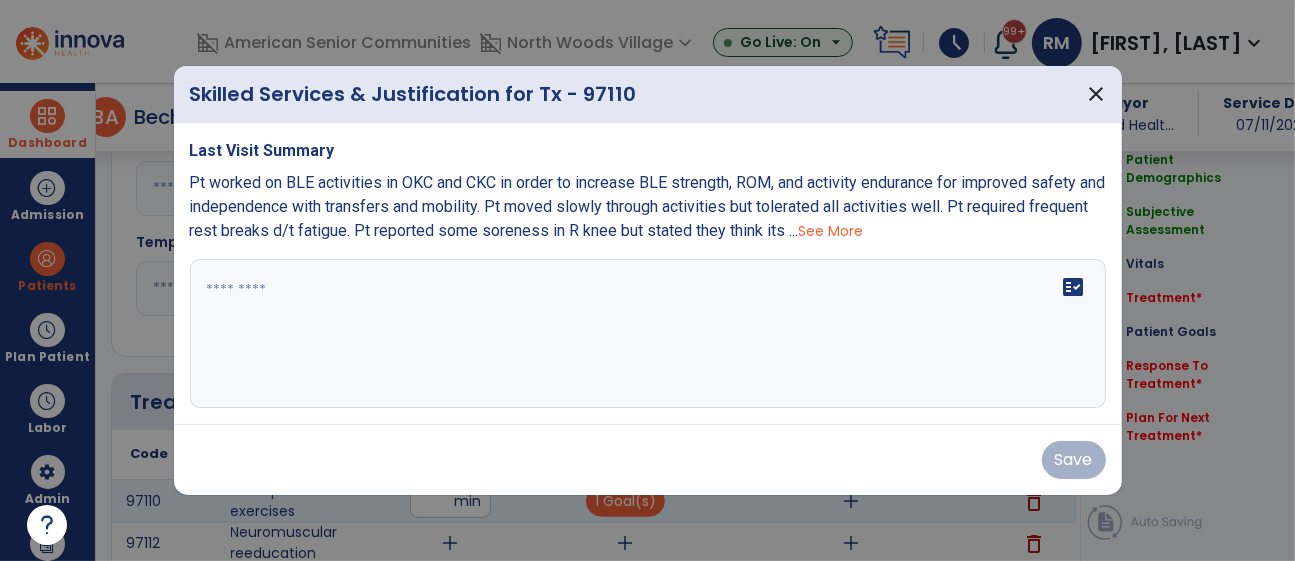 click at bounding box center [648, 334] 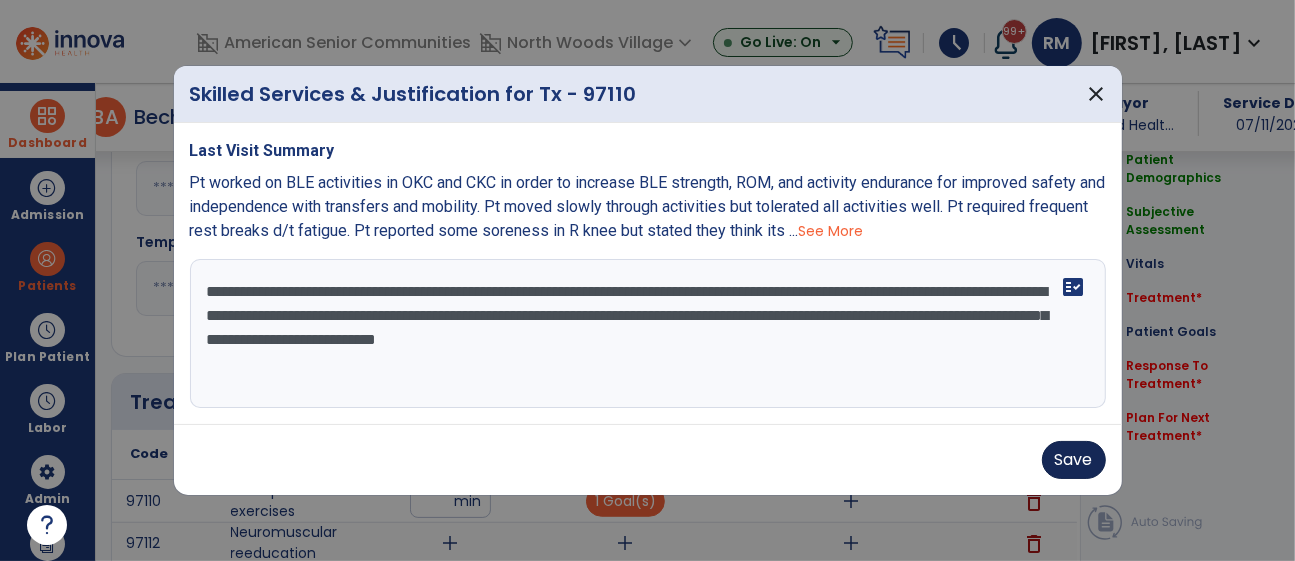 type on "**********" 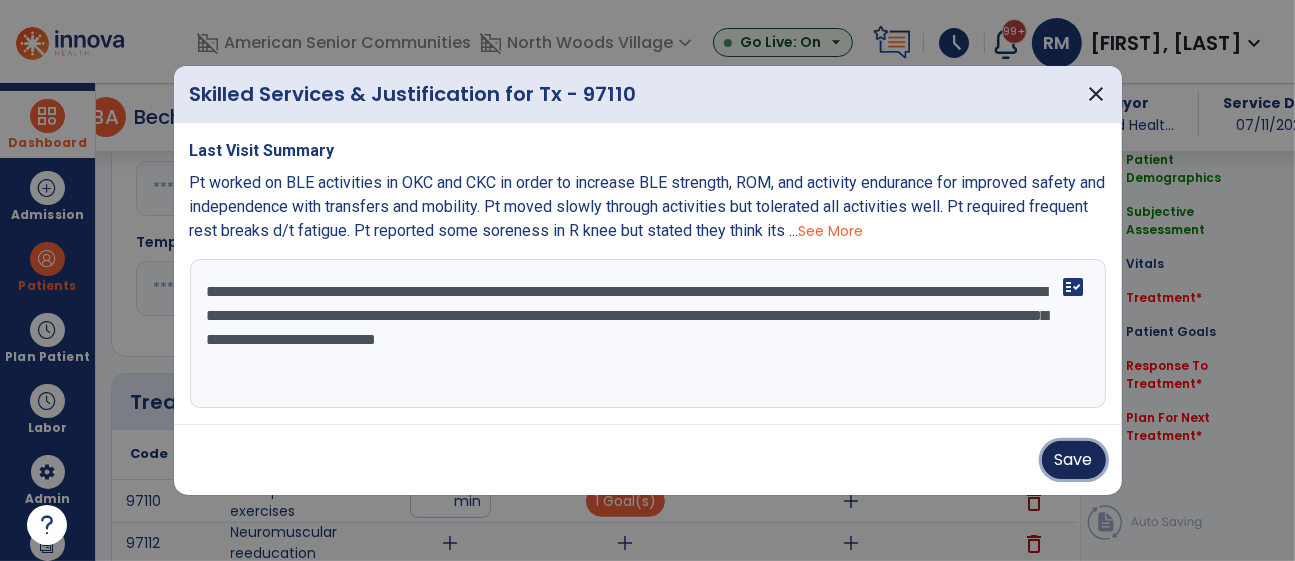click on "Save" at bounding box center (1074, 460) 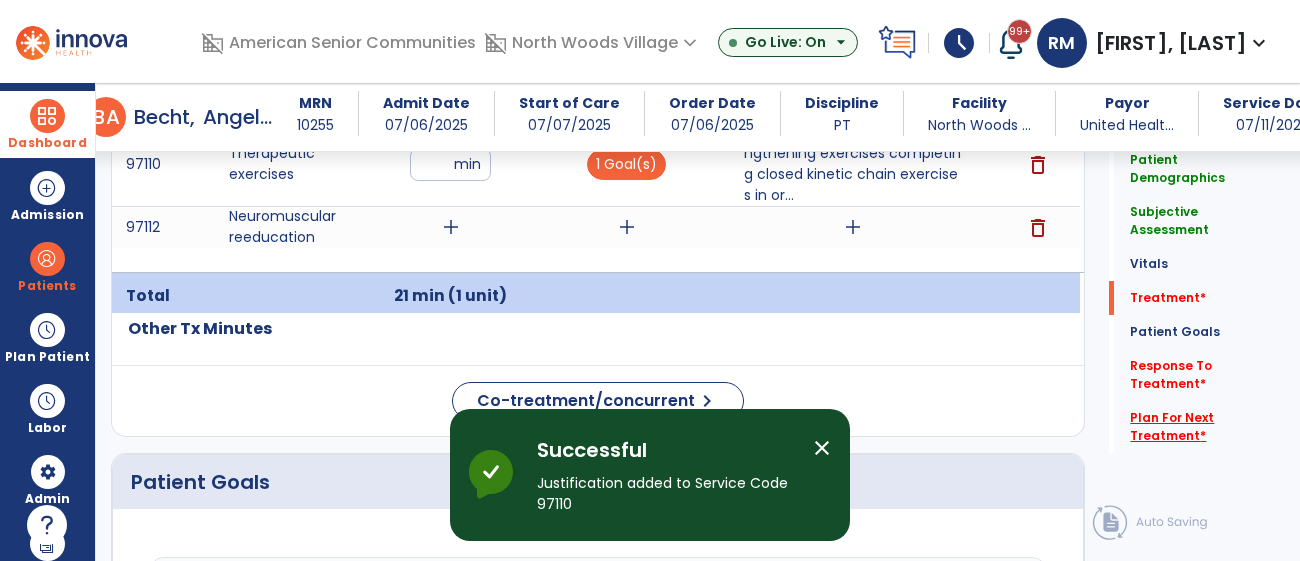 click on "Plan For Next Treatment   *" 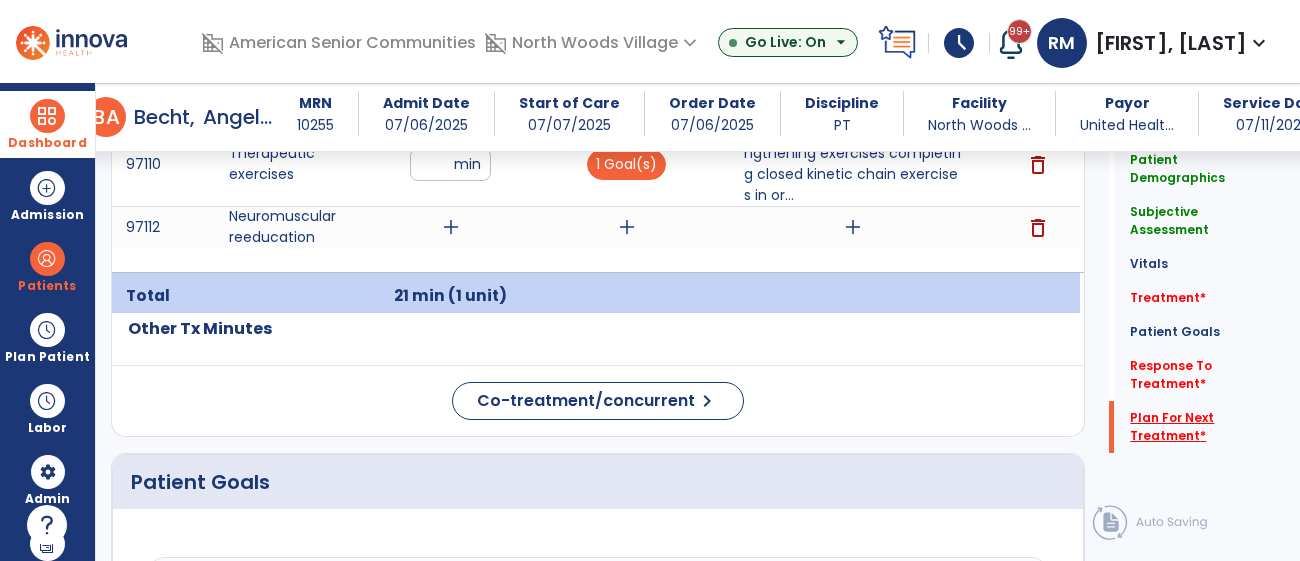 scroll, scrollTop: 2088, scrollLeft: 0, axis: vertical 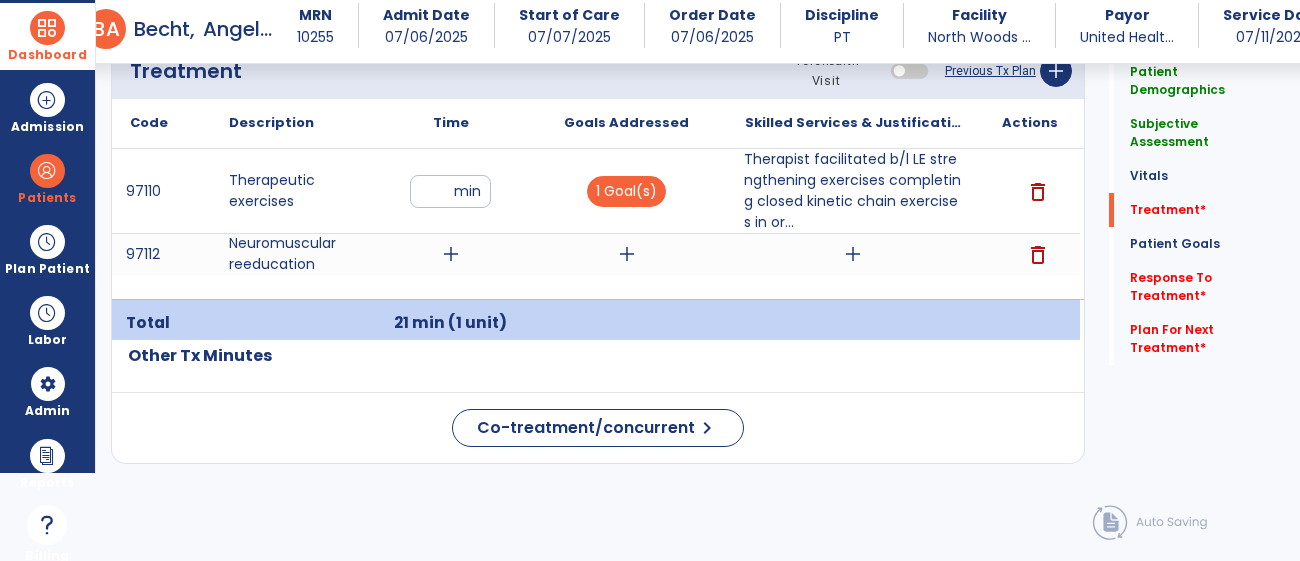 click on "delete" at bounding box center [1038, 255] 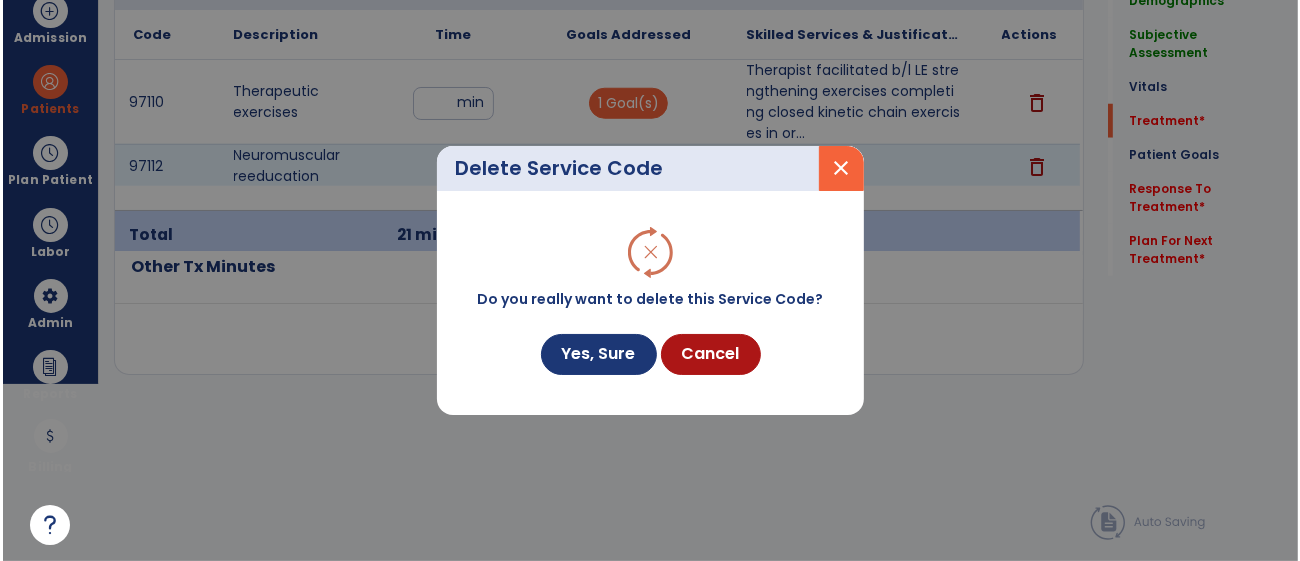 scroll, scrollTop: 1229, scrollLeft: 0, axis: vertical 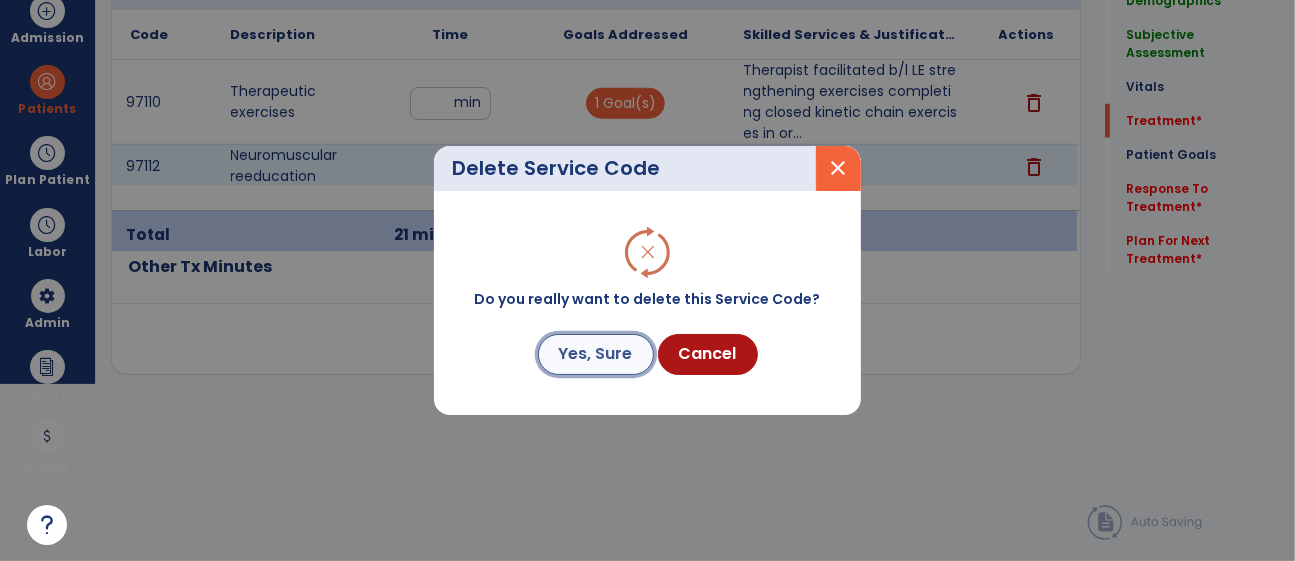 click on "Yes, Sure" at bounding box center [596, 354] 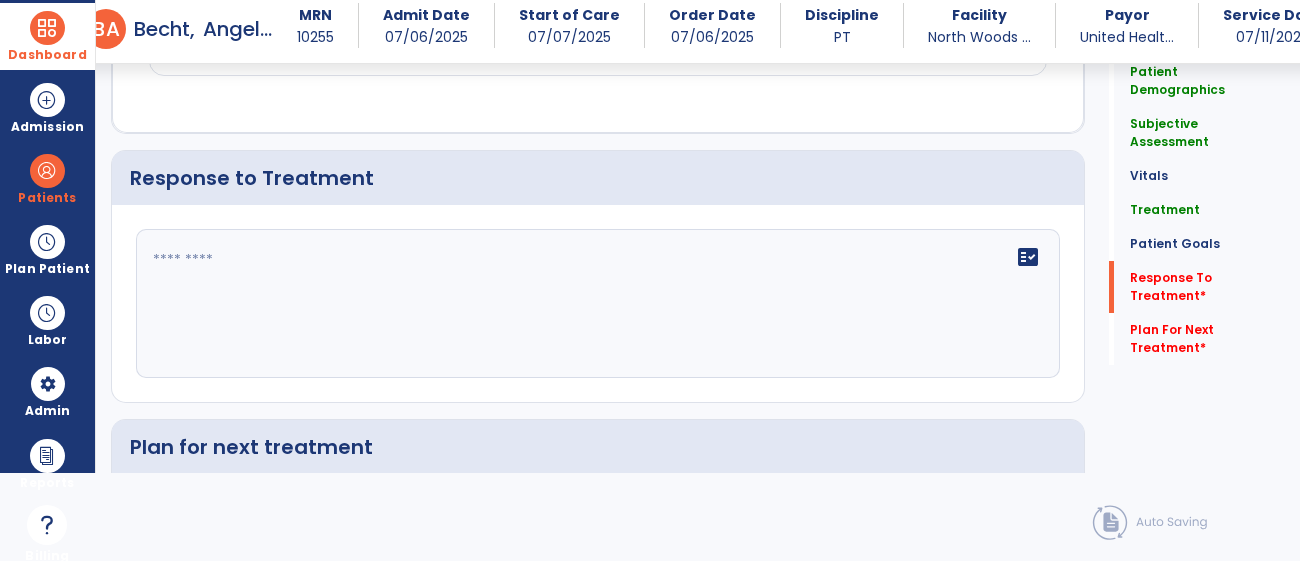 scroll, scrollTop: 2405, scrollLeft: 0, axis: vertical 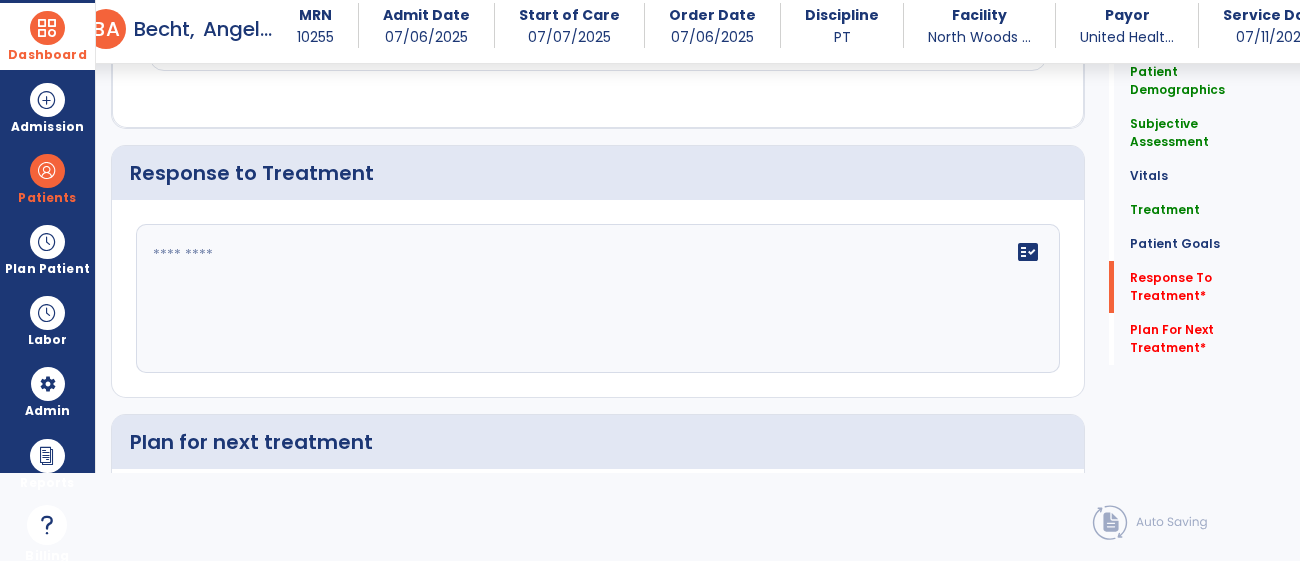 click on "fact_check" 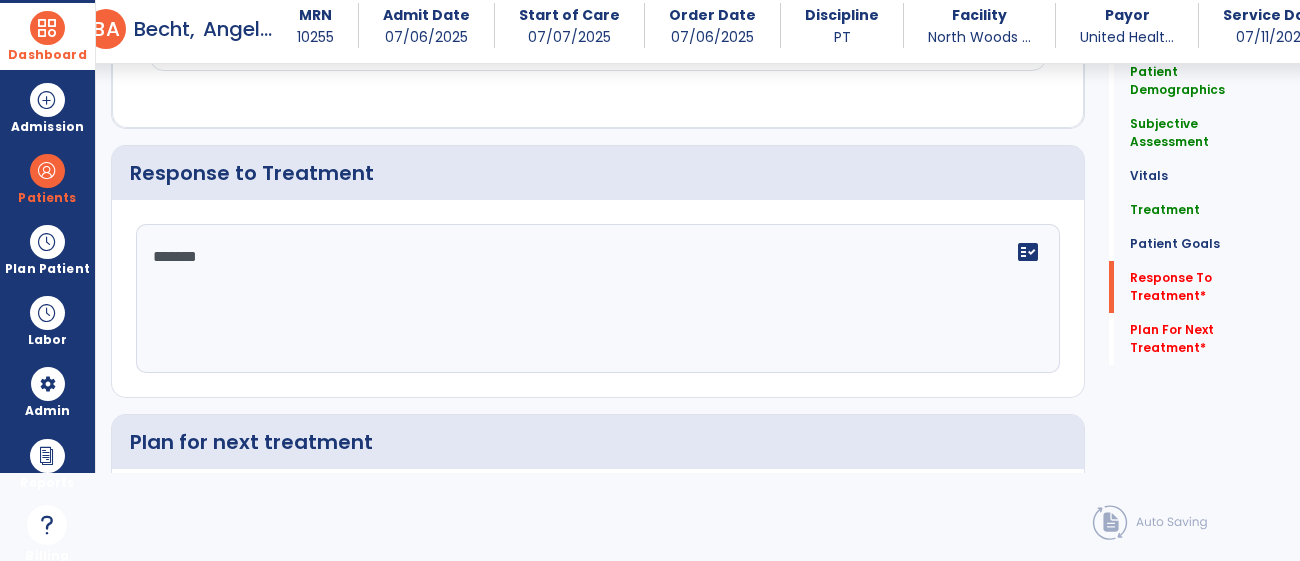 type on "********" 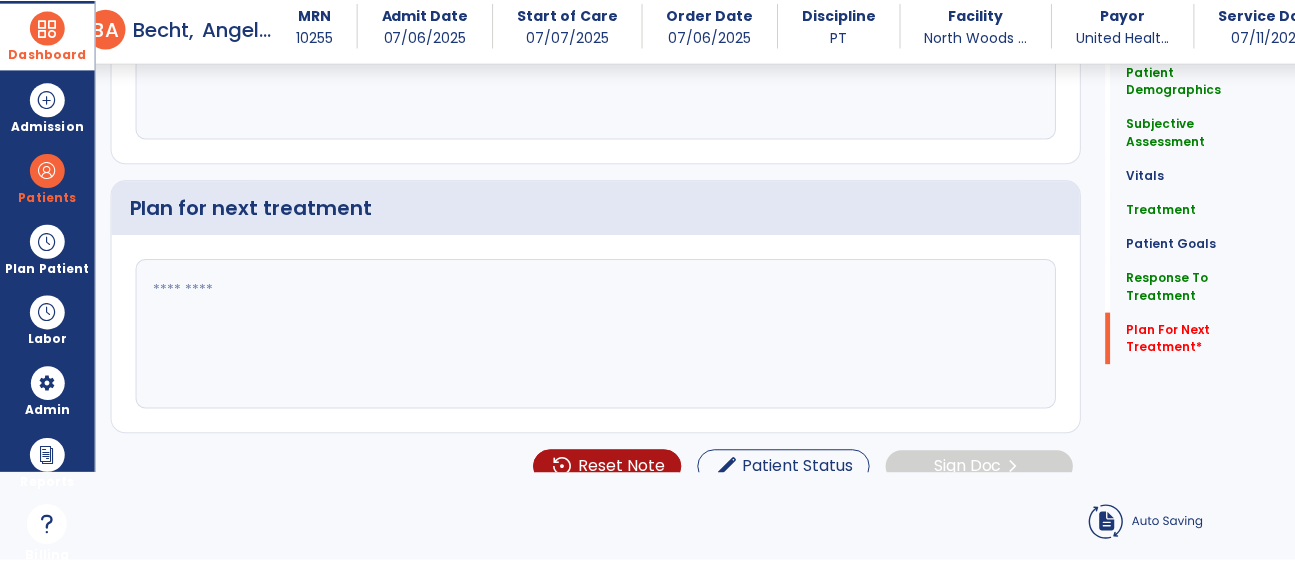 scroll, scrollTop: 2643, scrollLeft: 0, axis: vertical 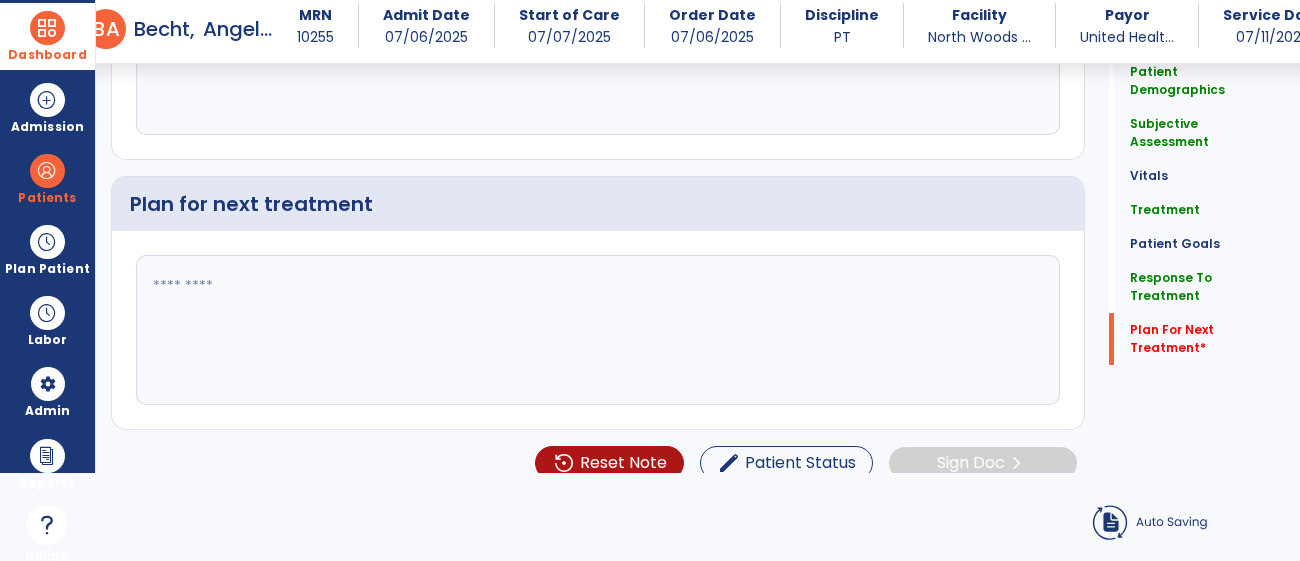 type on "**********" 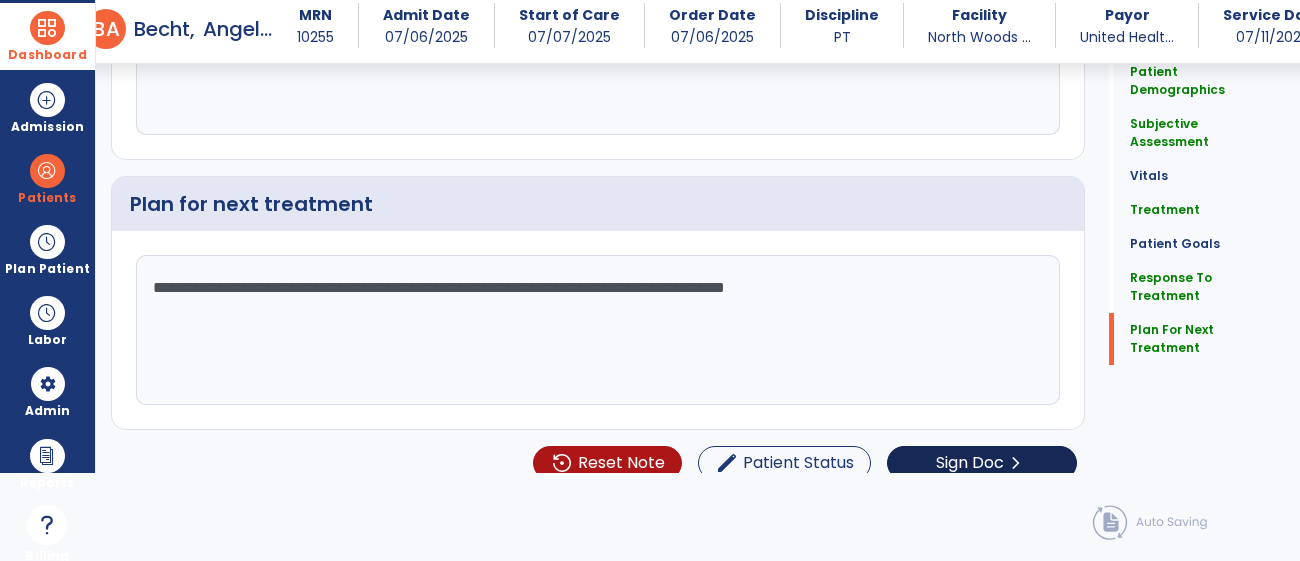 type on "**********" 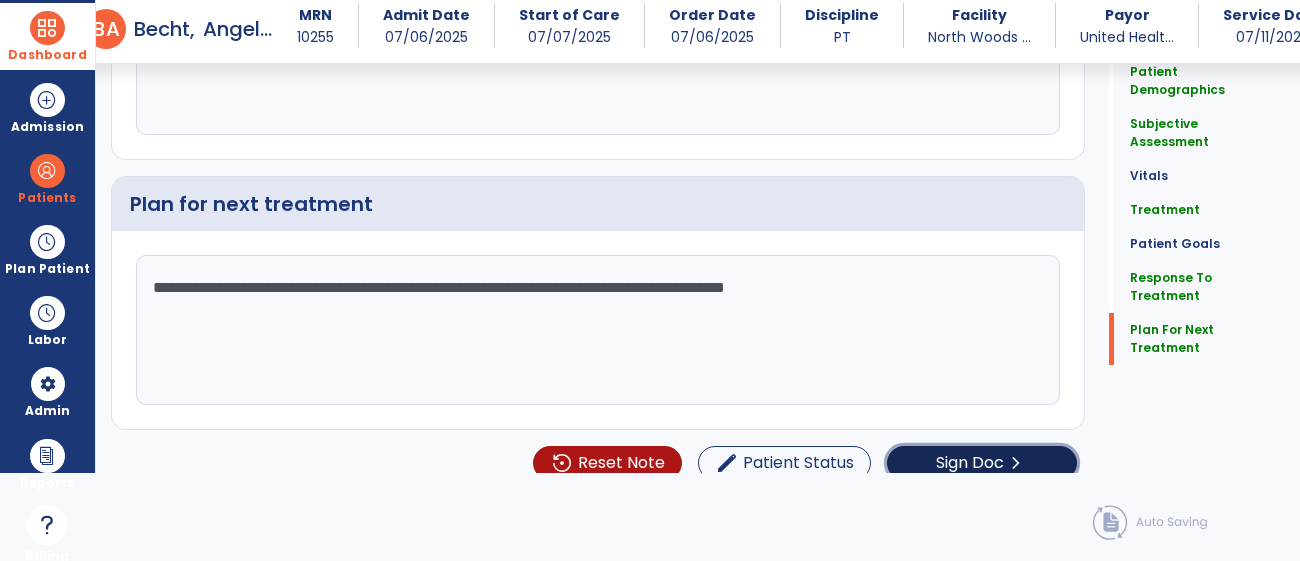click on "Sign Doc" 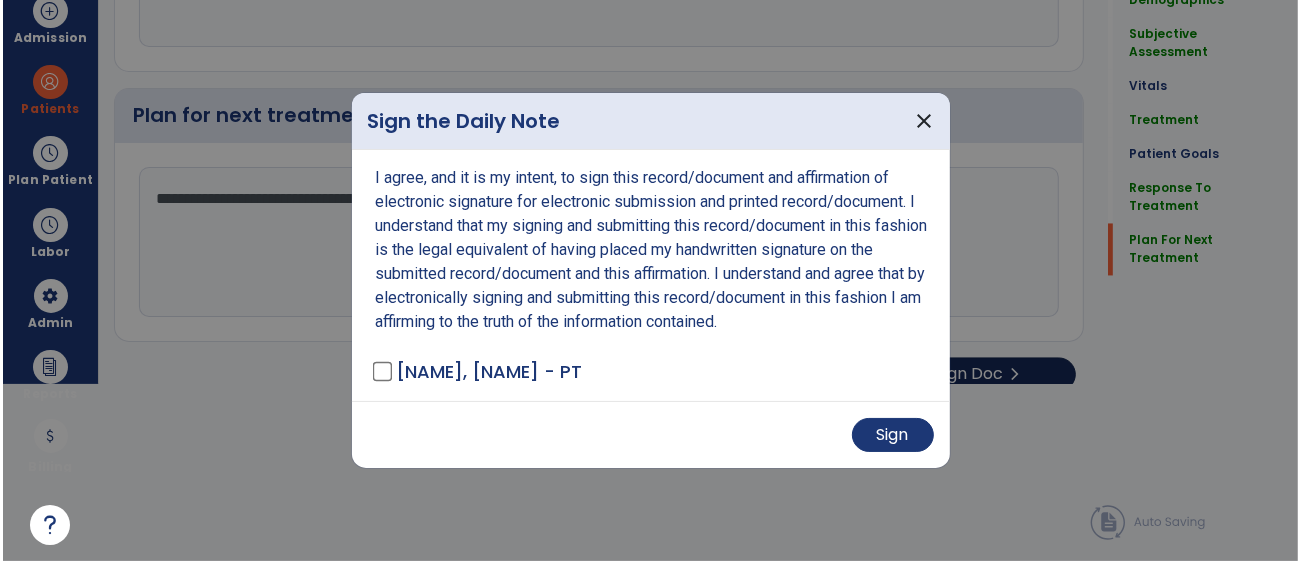 scroll, scrollTop: 2643, scrollLeft: 0, axis: vertical 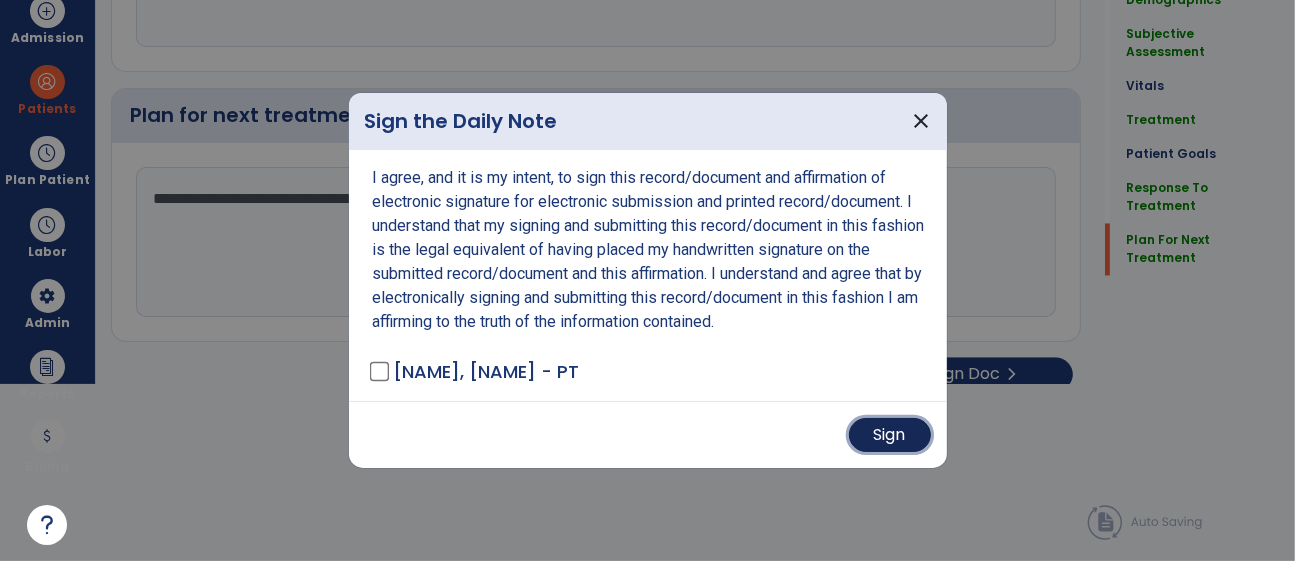 click on "Sign" at bounding box center [890, 435] 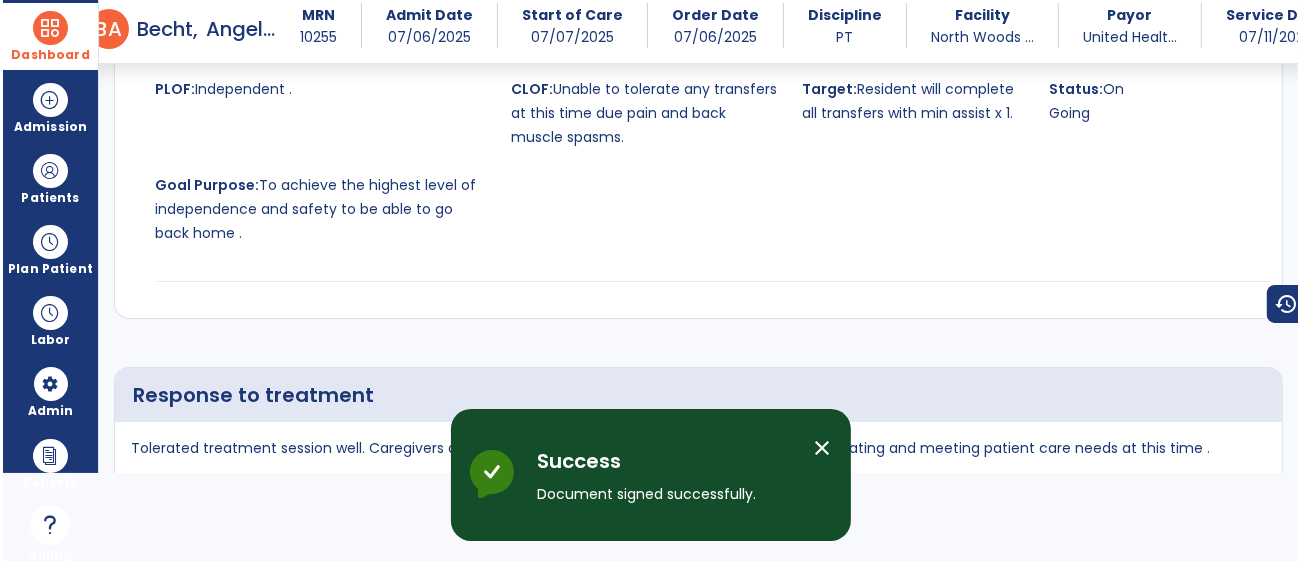 scroll, scrollTop: 3451, scrollLeft: 0, axis: vertical 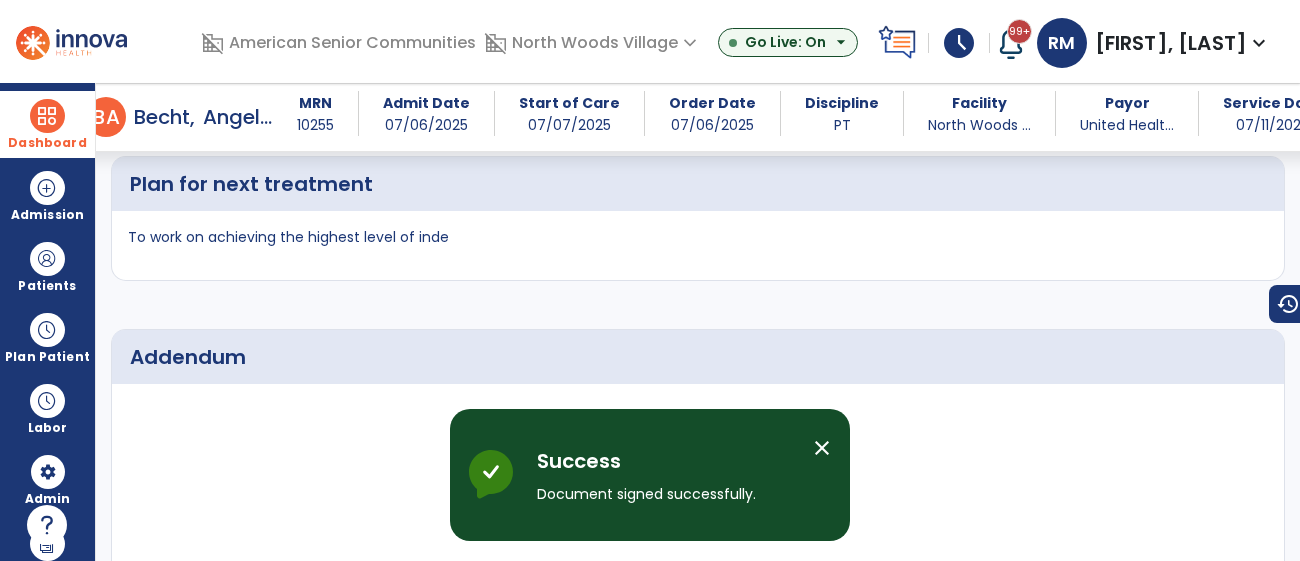 click on "close" at bounding box center [822, 448] 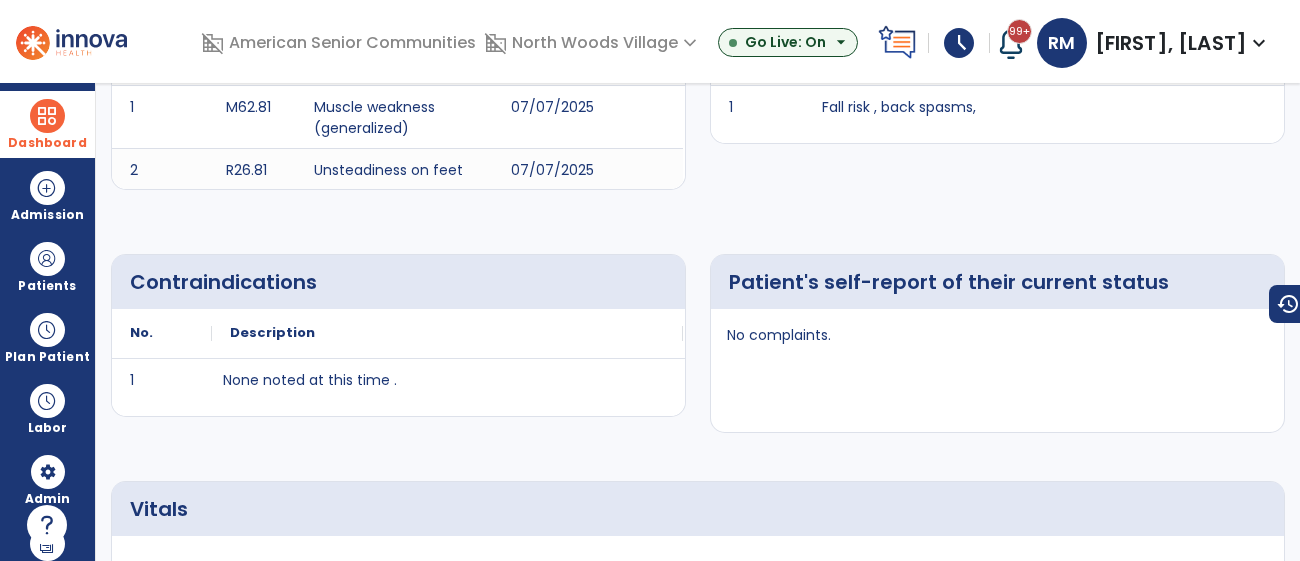 scroll, scrollTop: 0, scrollLeft: 0, axis: both 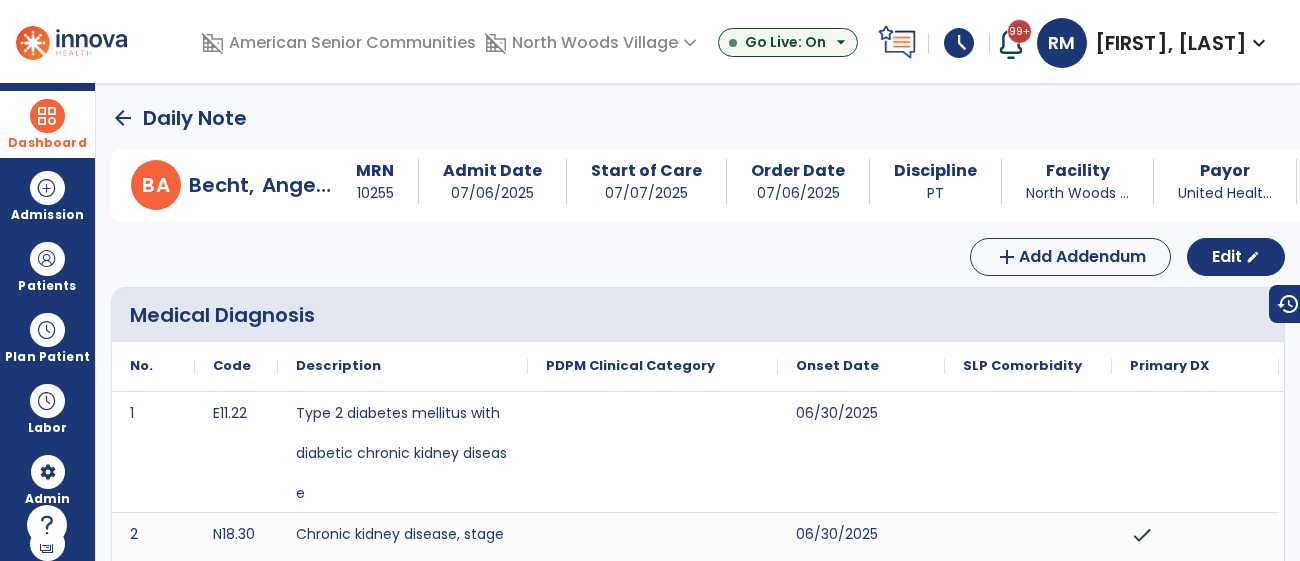 click on "arrow_back" 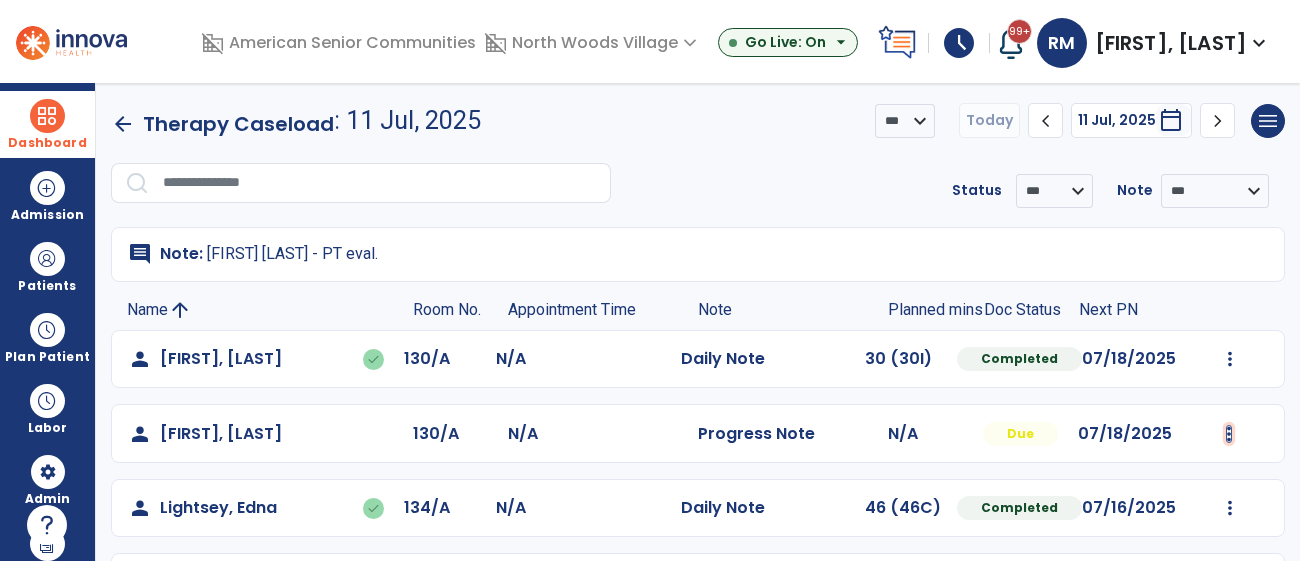 click at bounding box center (1230, 359) 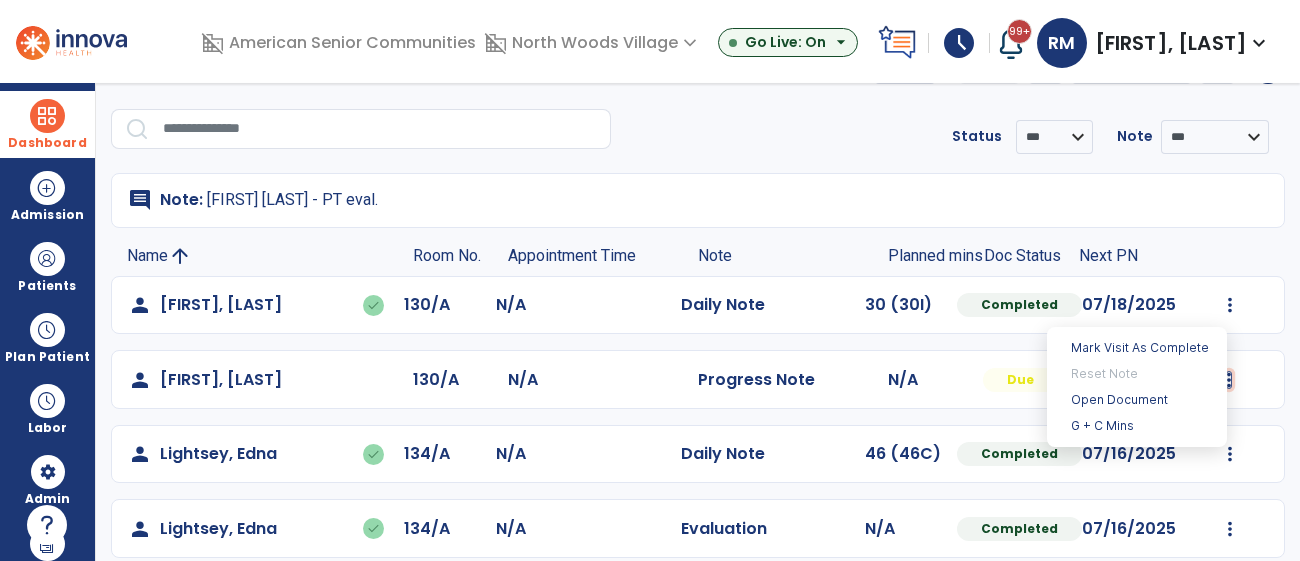 scroll, scrollTop: 98, scrollLeft: 0, axis: vertical 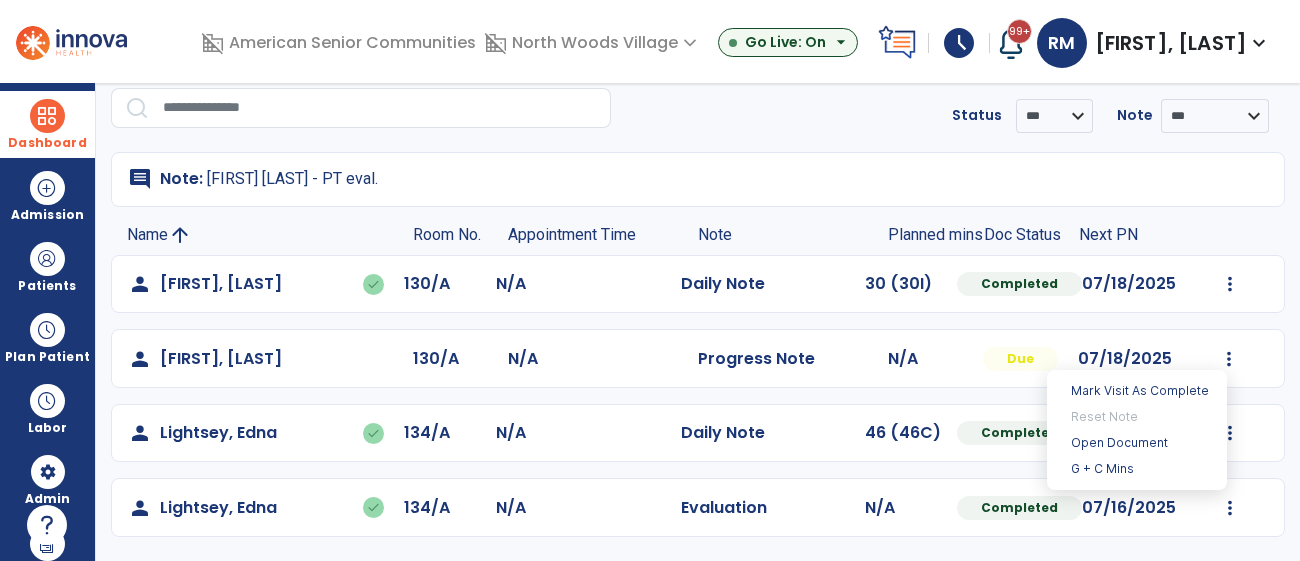 click on "person [LAST NAME], [FIRST NAME] done [NUMBER]/[LETTER] [LETTER] N/A Evaluation N/A Completed [DATE] Undo Visit Status Reset Note Open Document G + C Mins" 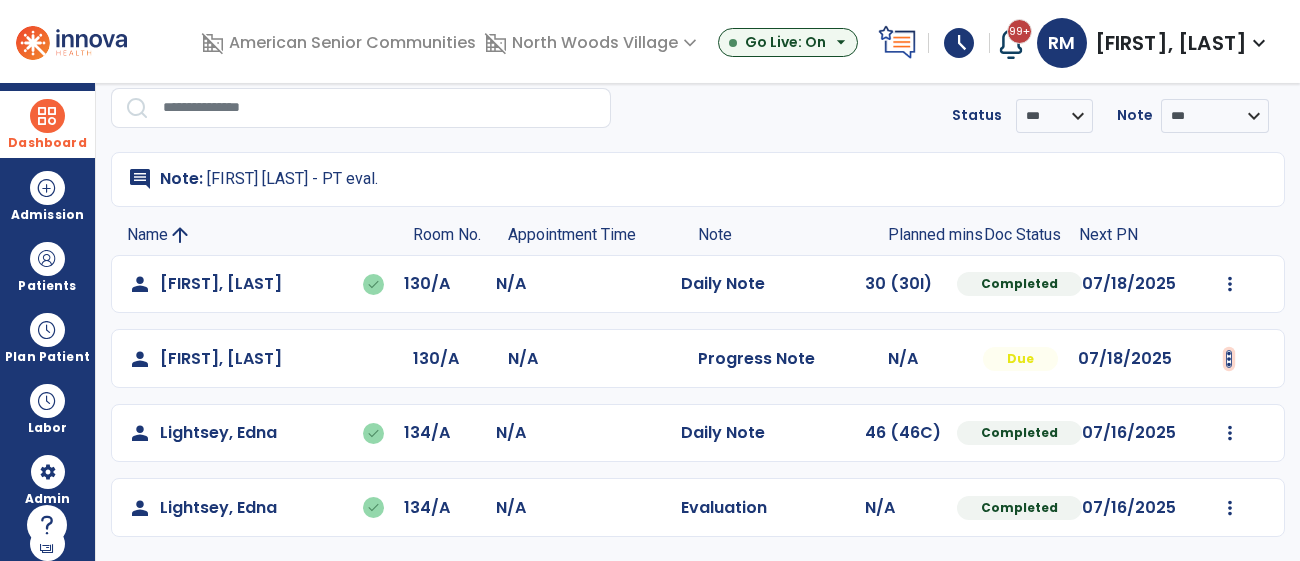 click at bounding box center (1230, 284) 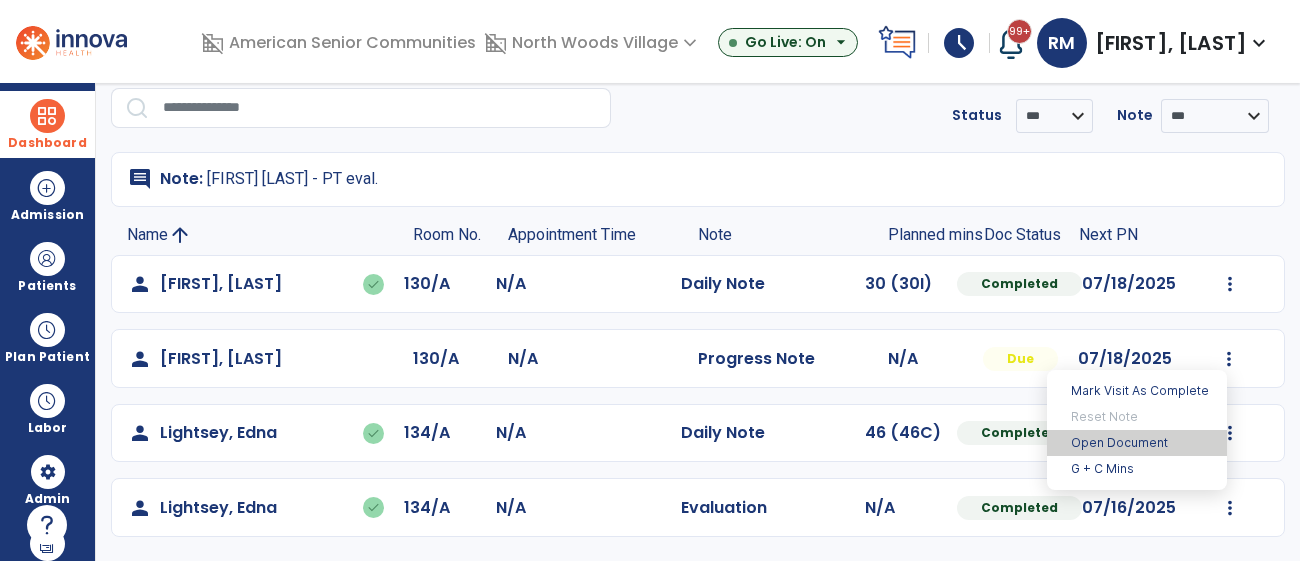 click on "Open Document" at bounding box center (1137, 443) 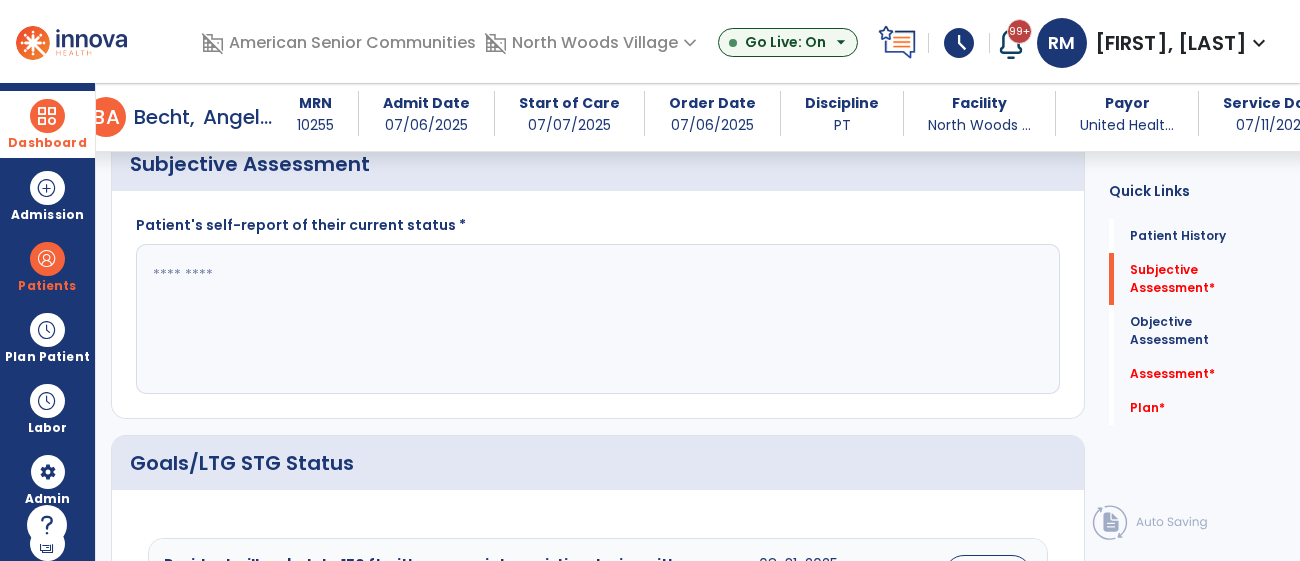 scroll, scrollTop: 441, scrollLeft: 0, axis: vertical 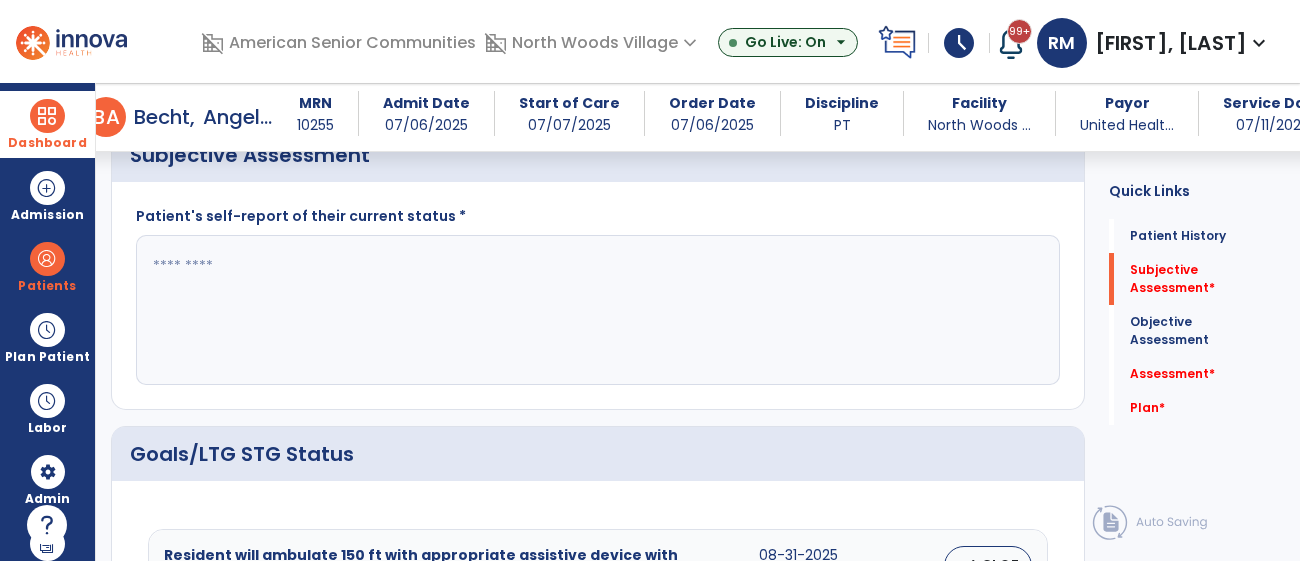click 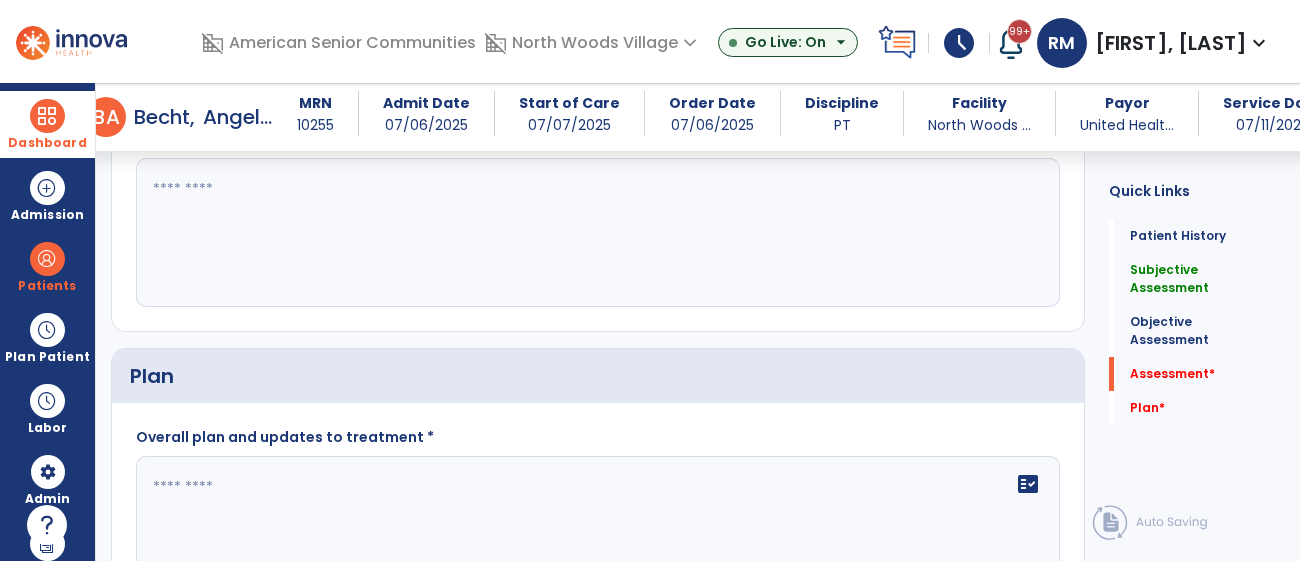 scroll, scrollTop: 1693, scrollLeft: 0, axis: vertical 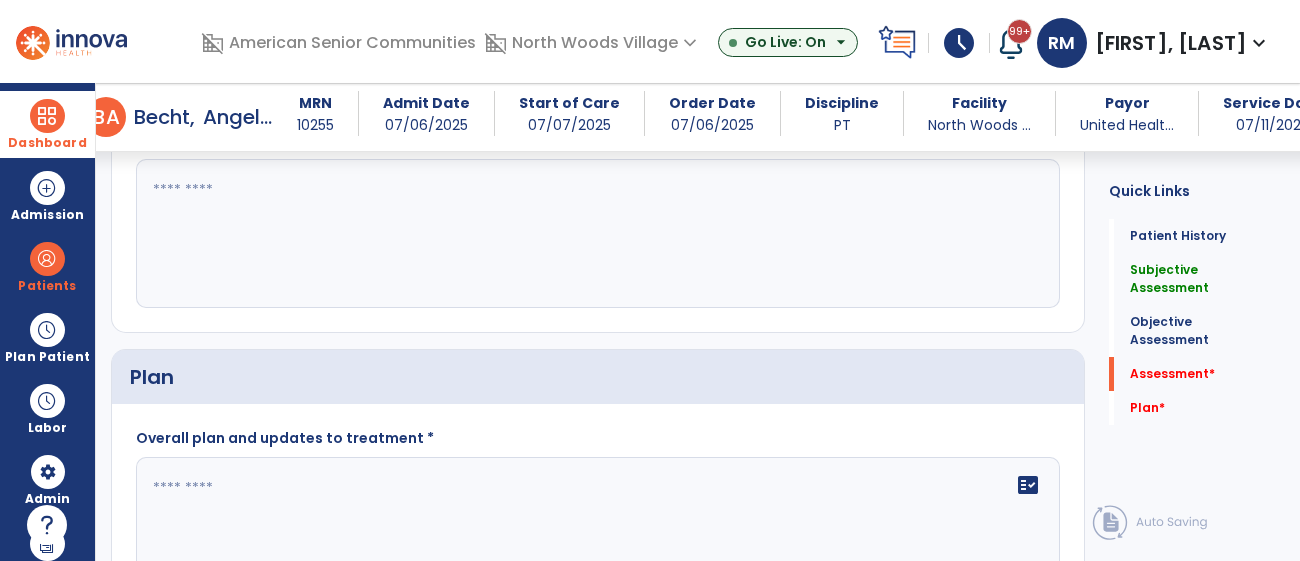 type on "**********" 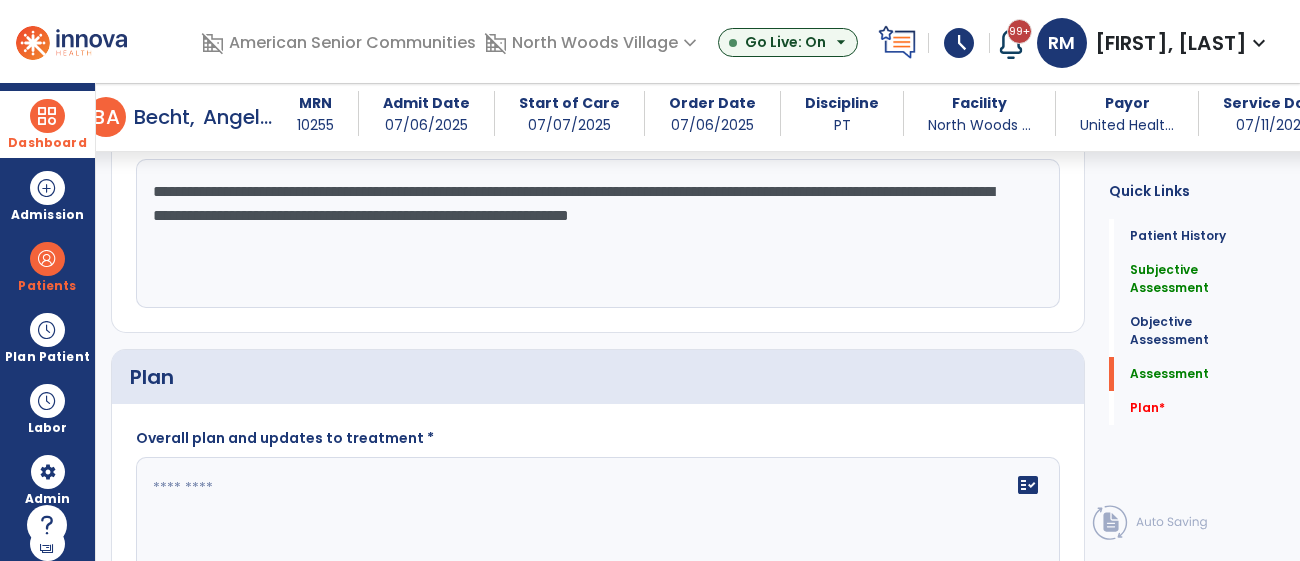 click on "**********" 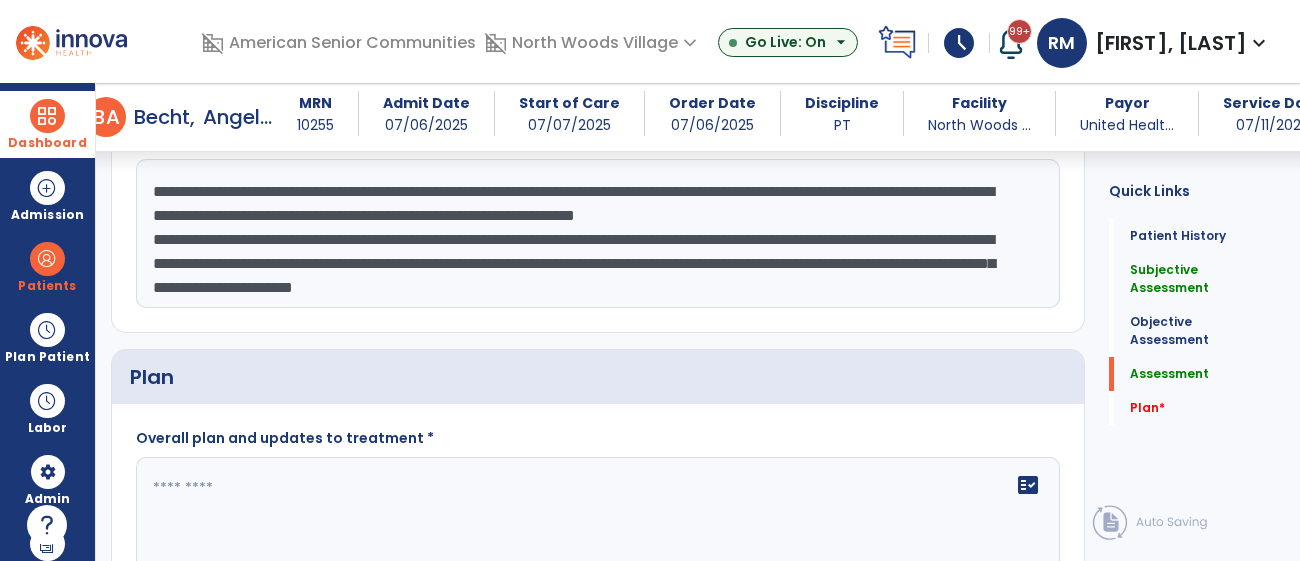scroll, scrollTop: 16, scrollLeft: 0, axis: vertical 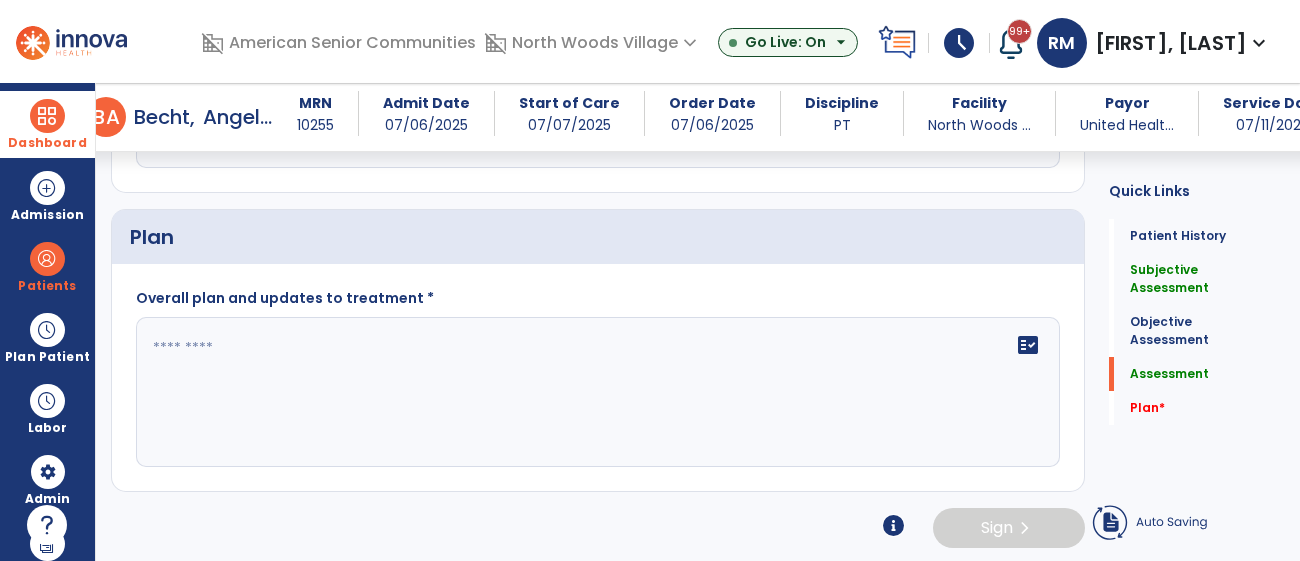 type on "**********" 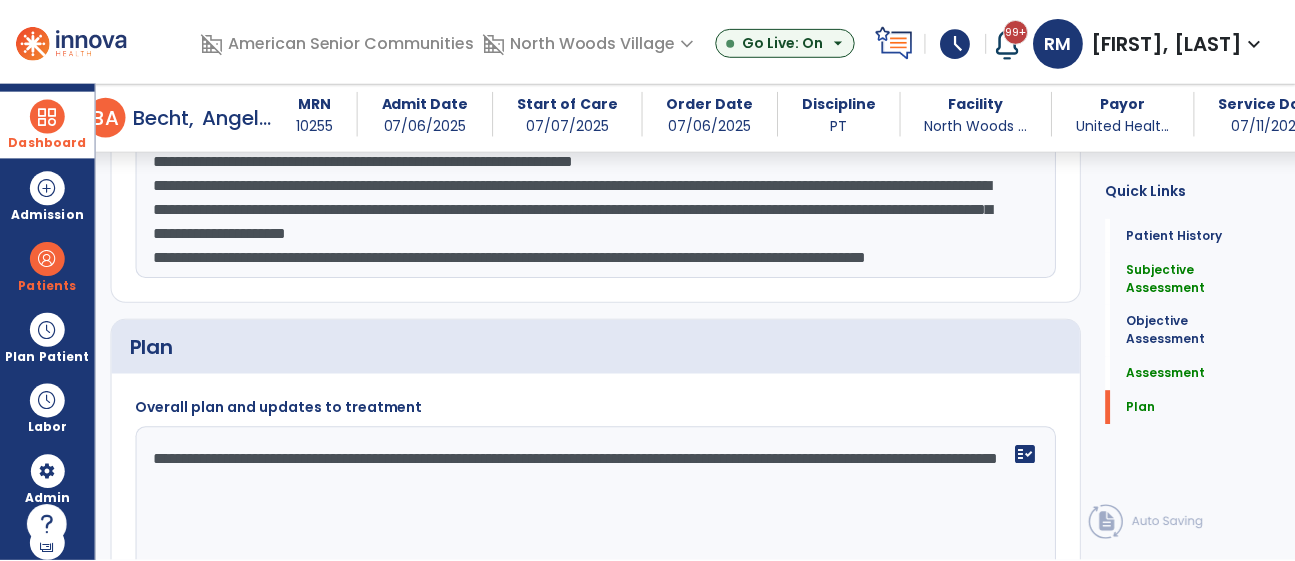 scroll, scrollTop: 1835, scrollLeft: 0, axis: vertical 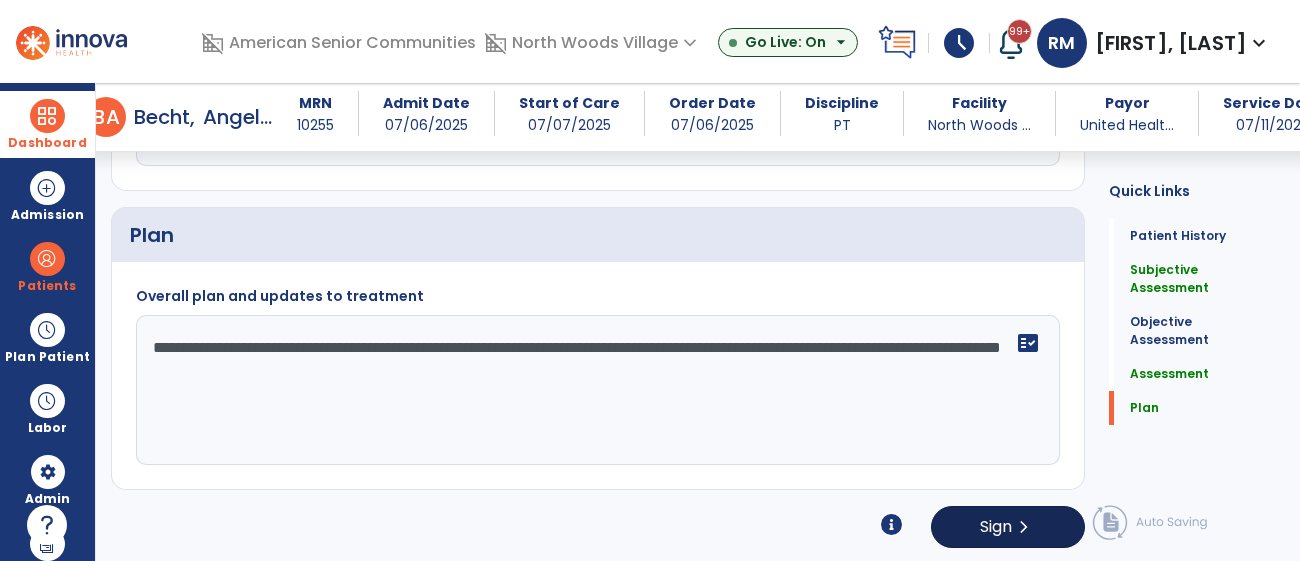 type on "**********" 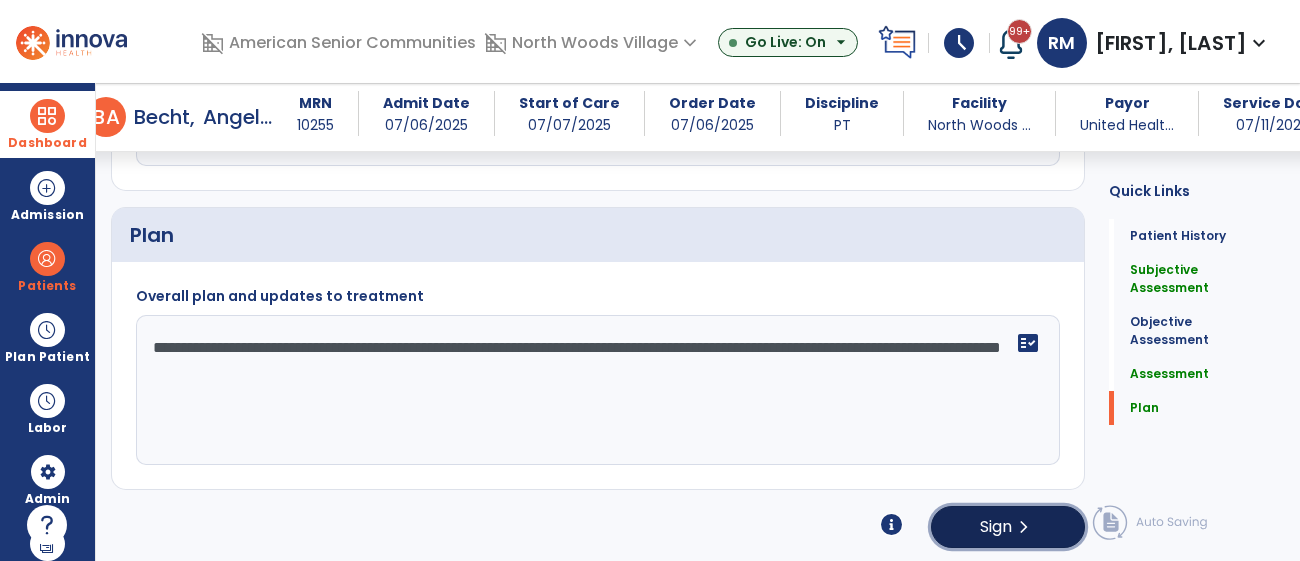 click on "Sign" 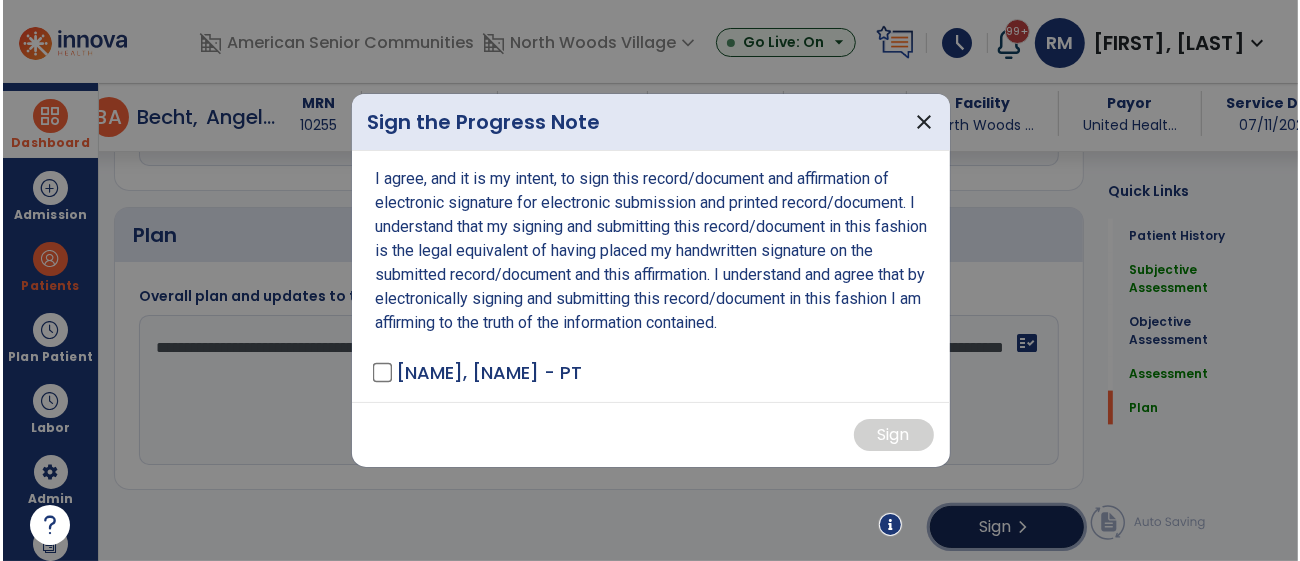 scroll, scrollTop: 1835, scrollLeft: 0, axis: vertical 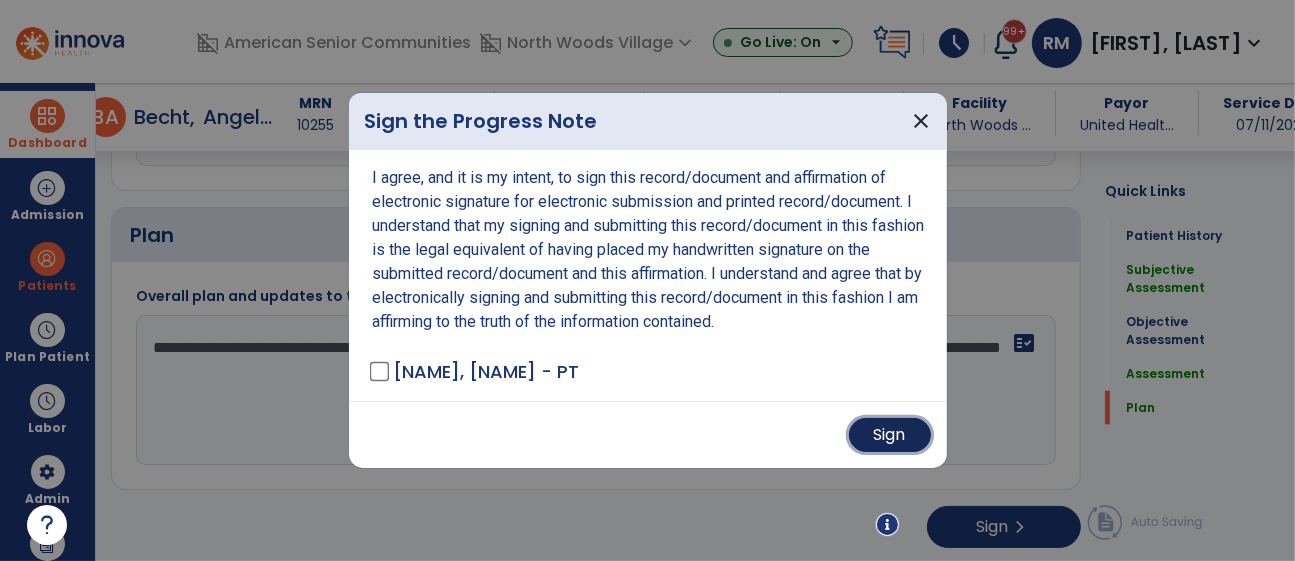 click on "Sign" at bounding box center (890, 435) 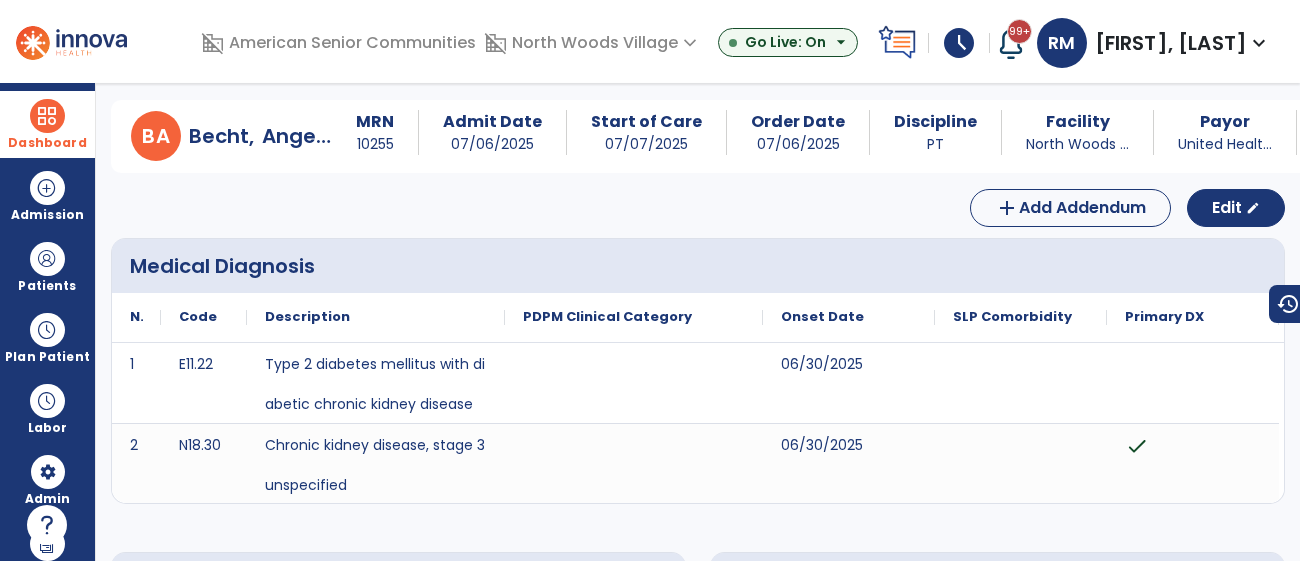 scroll, scrollTop: 0, scrollLeft: 0, axis: both 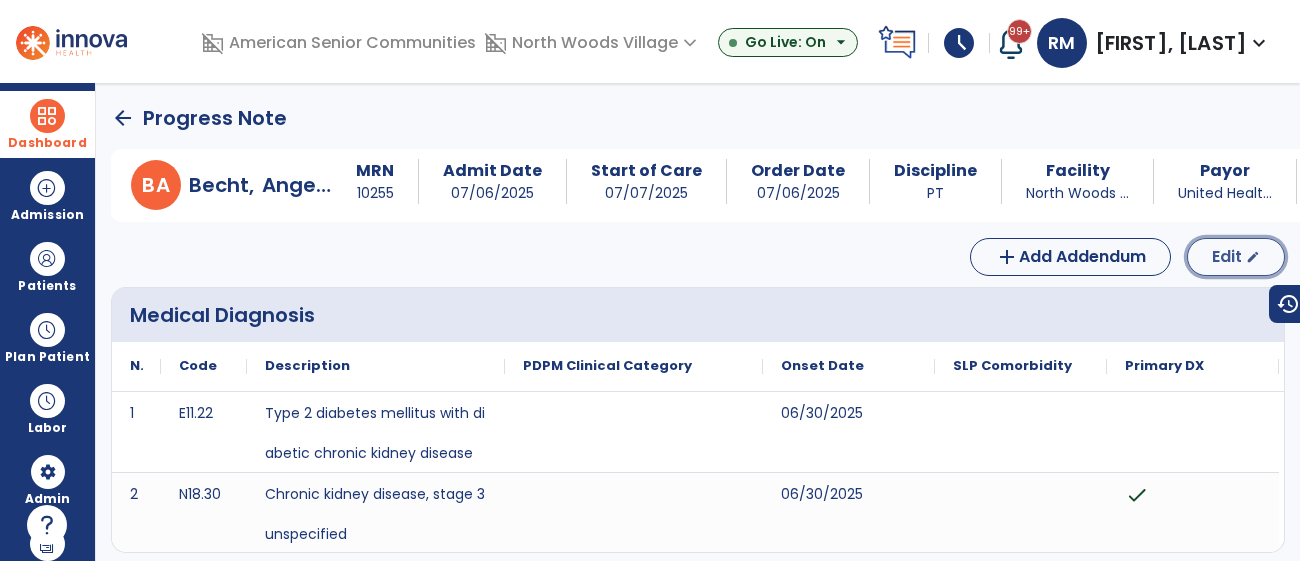 click on "Edit" 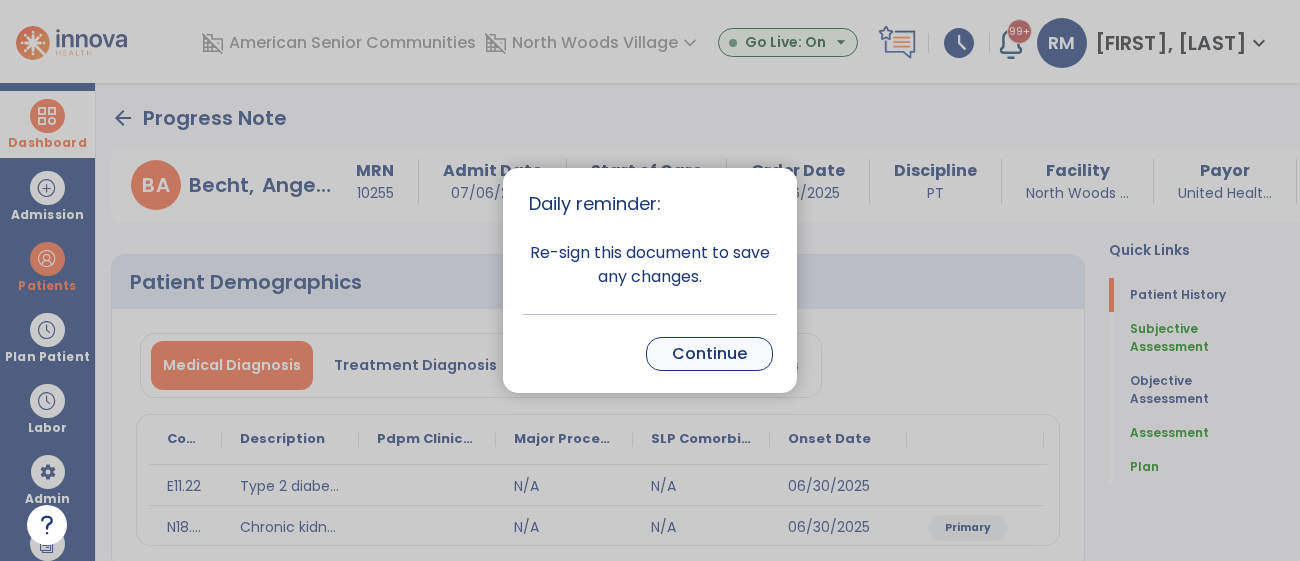 click on "Continue" at bounding box center (709, 354) 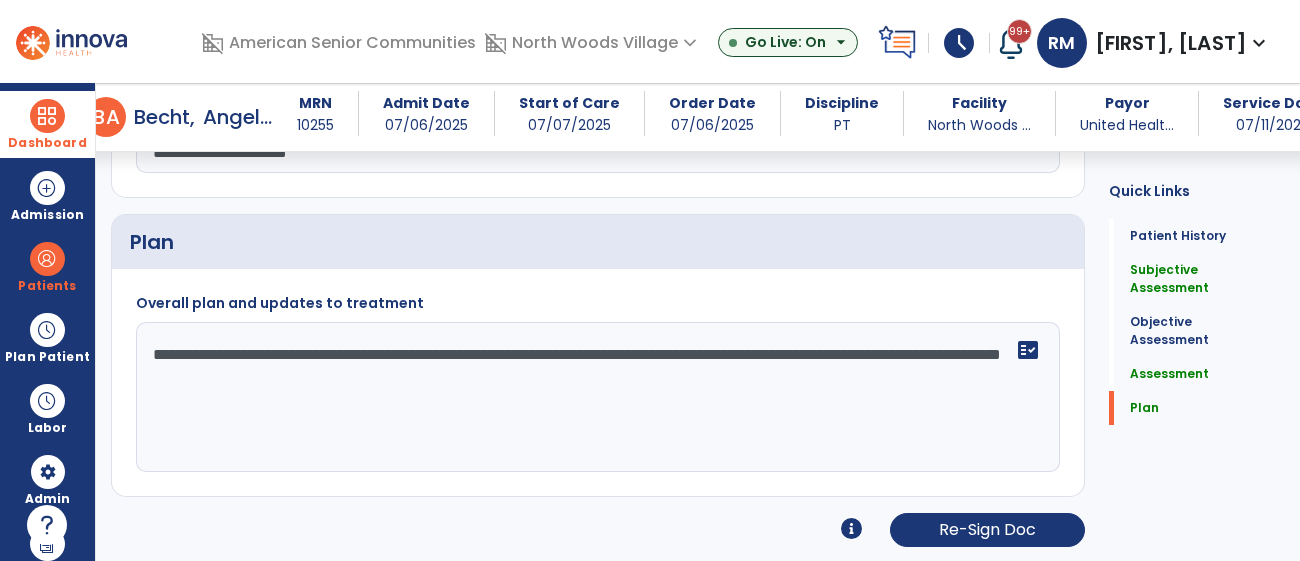 click on "Assessment   Assessment" 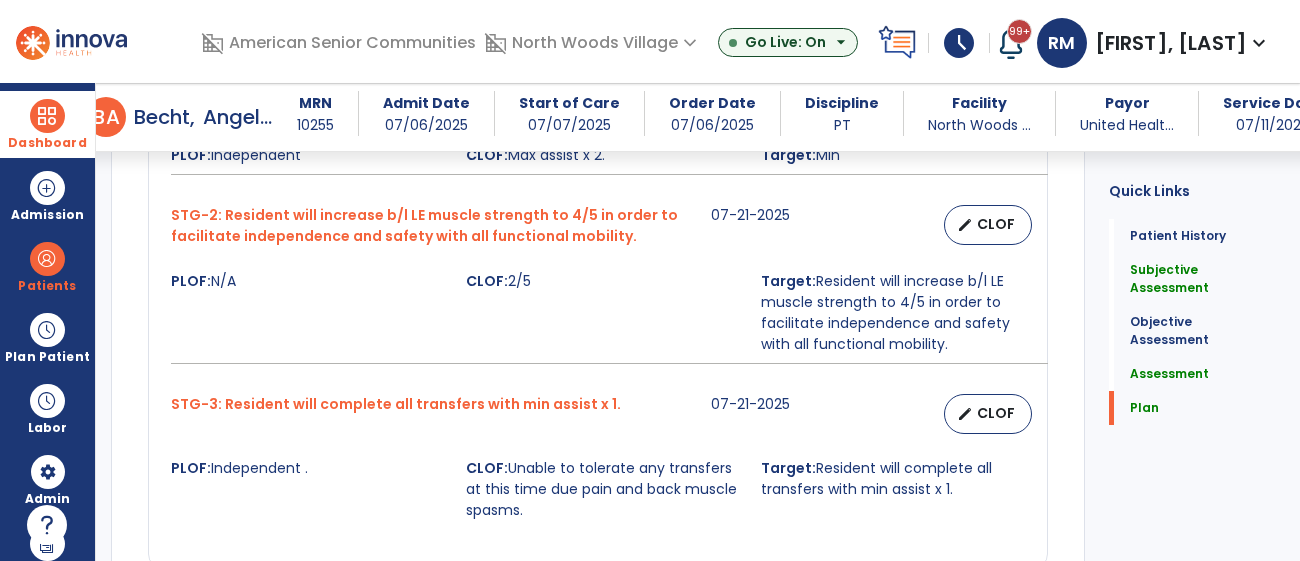 scroll, scrollTop: 1790, scrollLeft: 0, axis: vertical 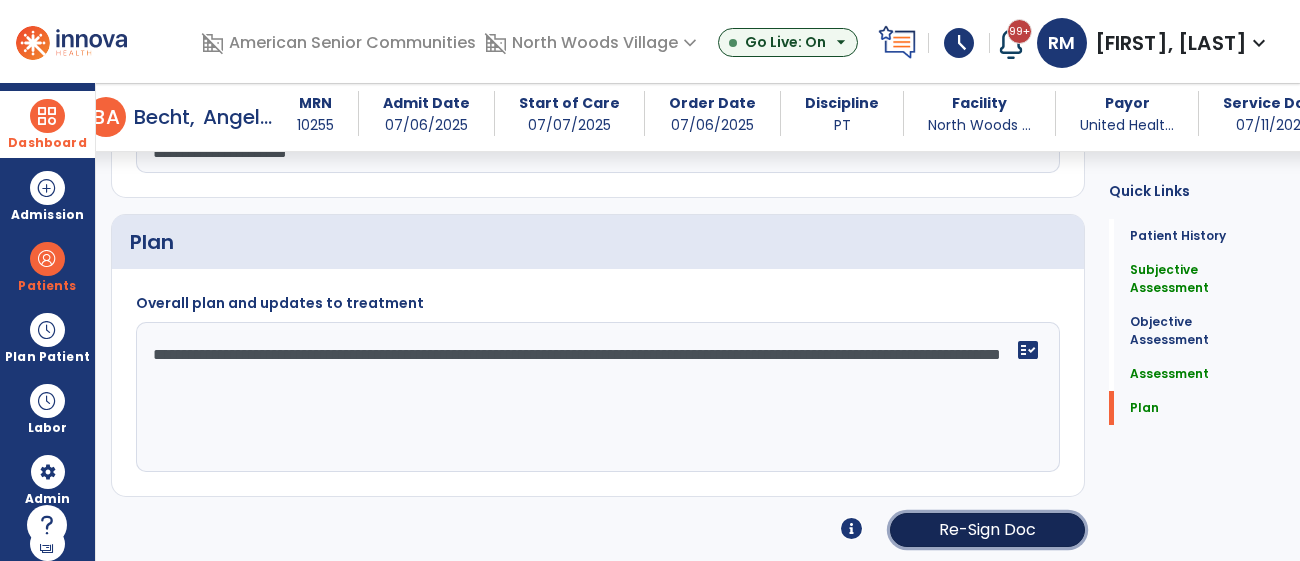 click on "Re-Sign Doc" 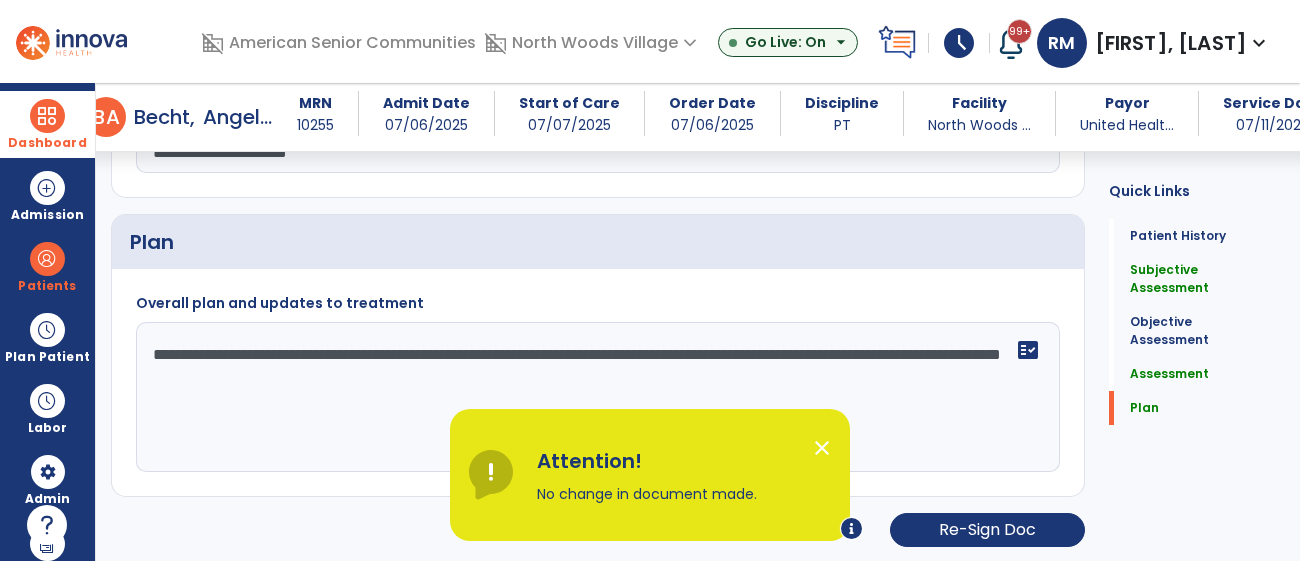 click on "close" at bounding box center [830, 451] 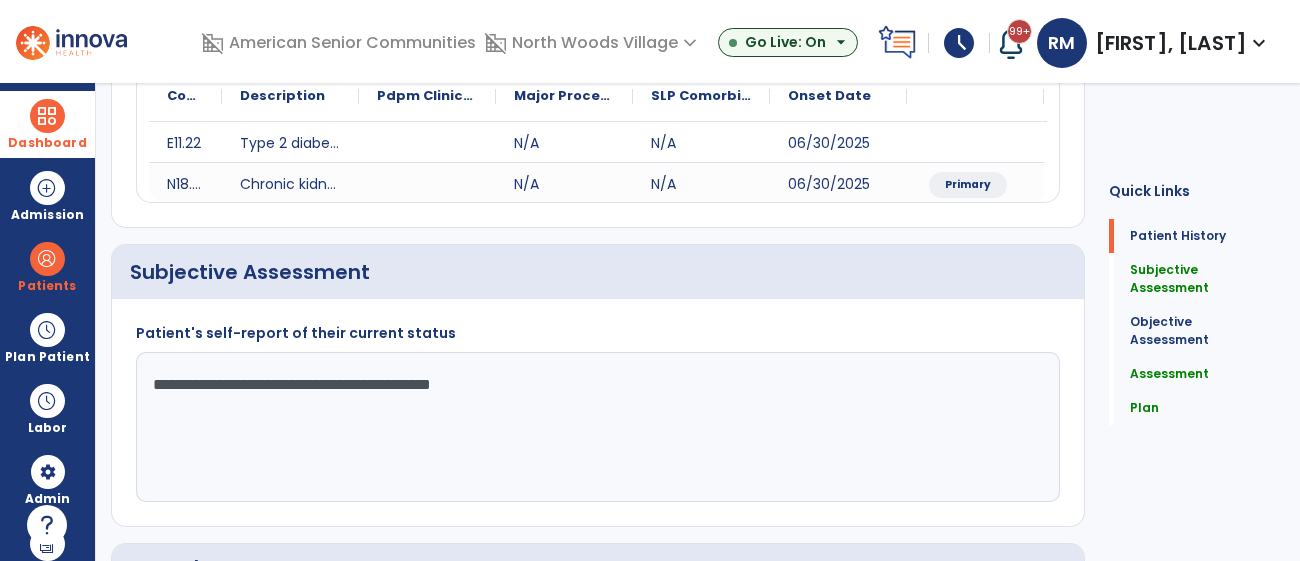 scroll, scrollTop: 0, scrollLeft: 0, axis: both 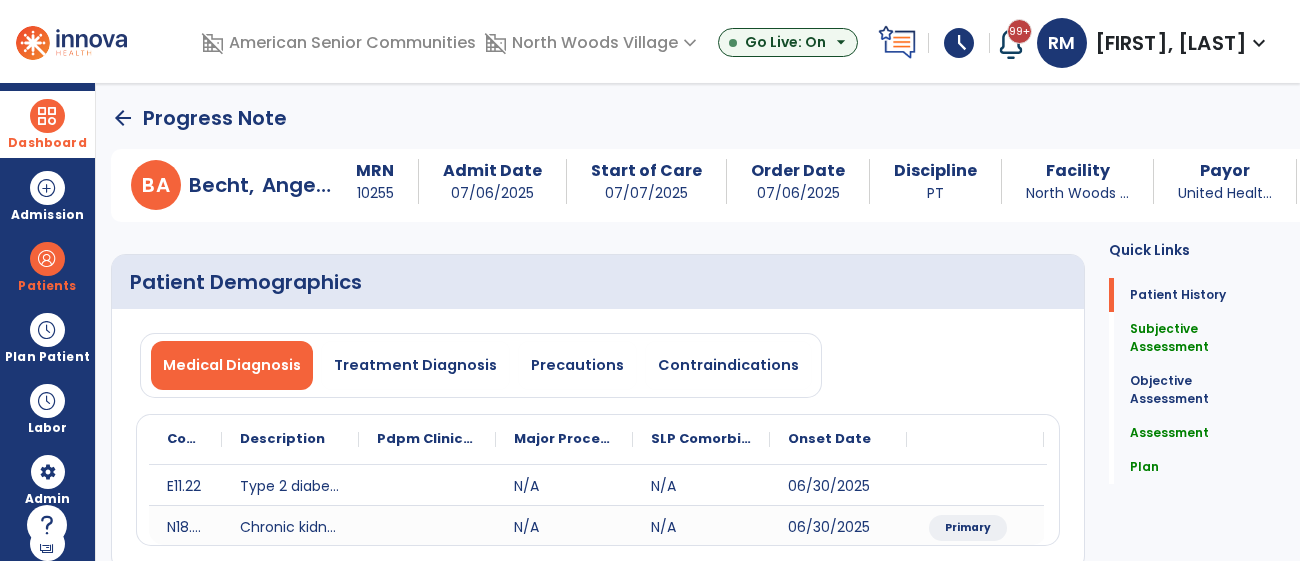 click on "arrow_back" 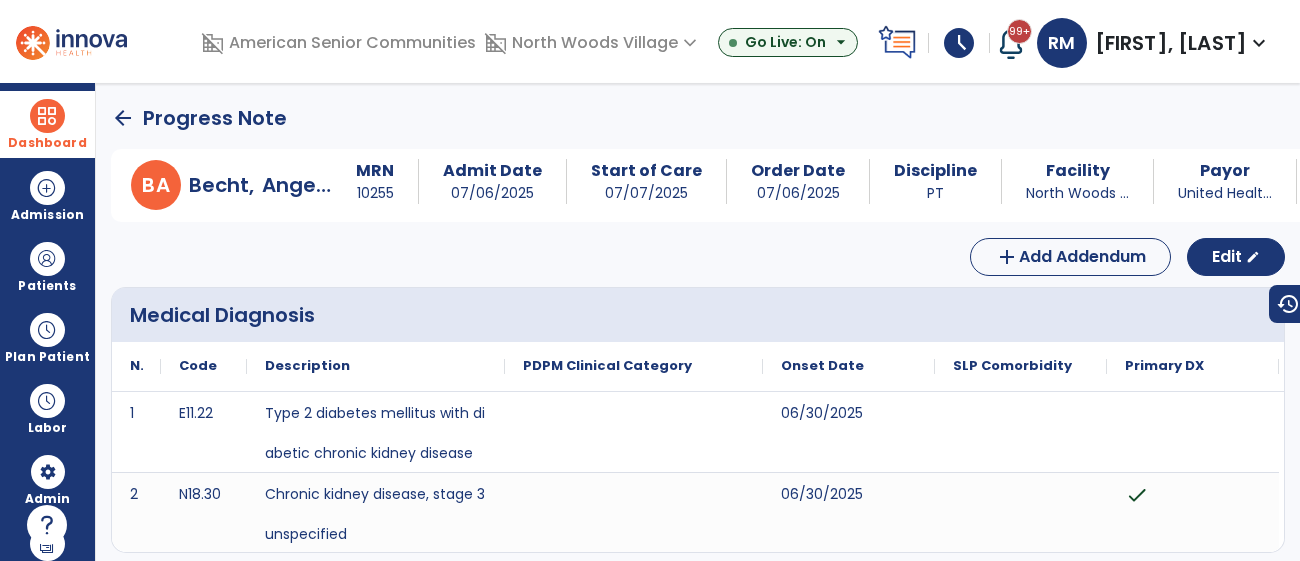 click on "arrow_back" 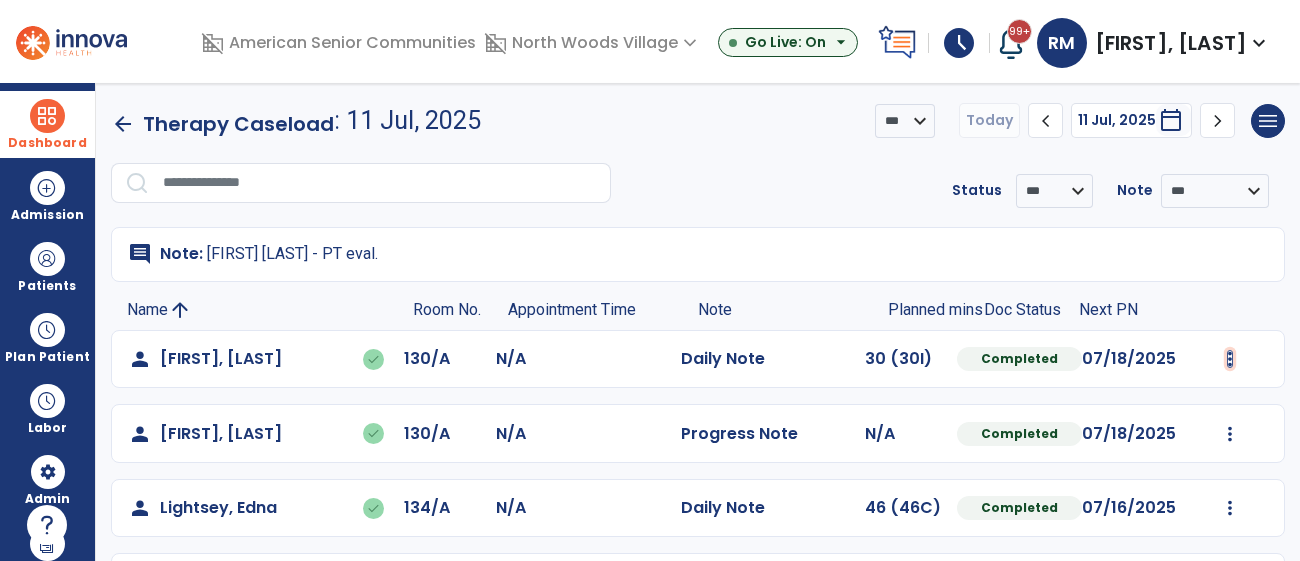 click at bounding box center (1230, 359) 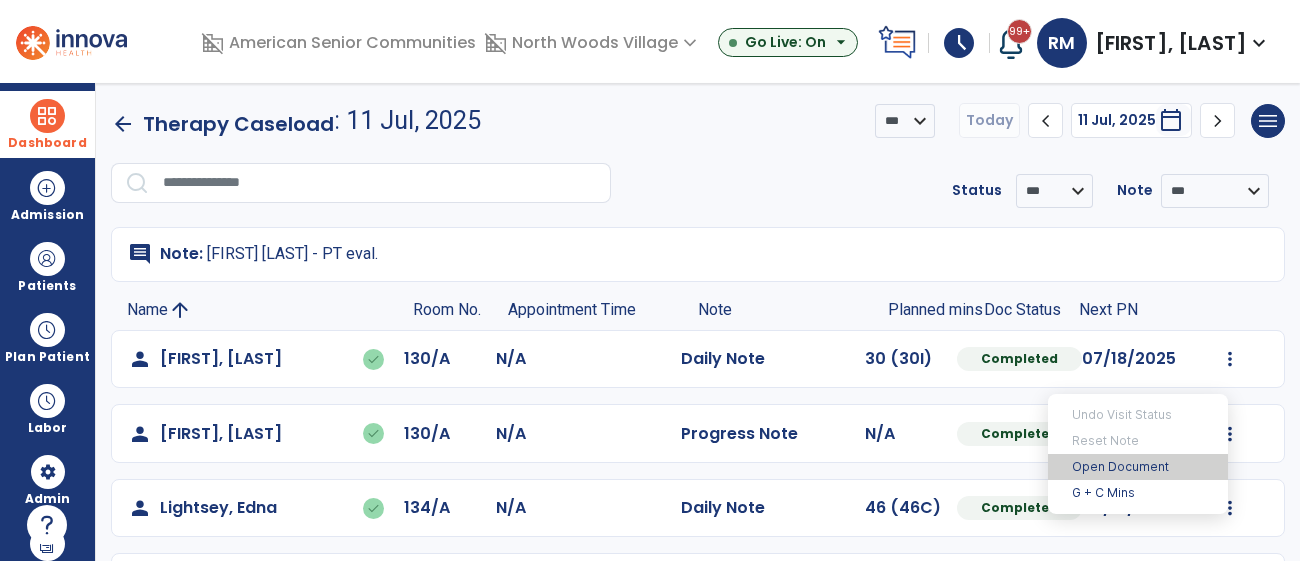 click on "Open Document" at bounding box center (1138, 467) 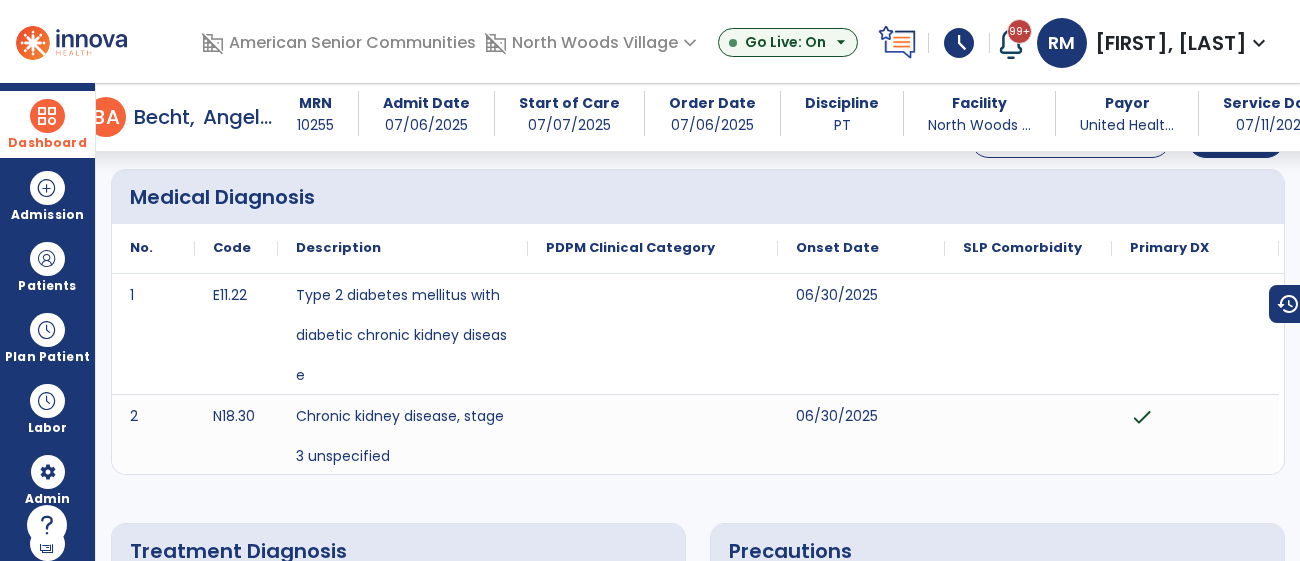 scroll, scrollTop: 0, scrollLeft: 0, axis: both 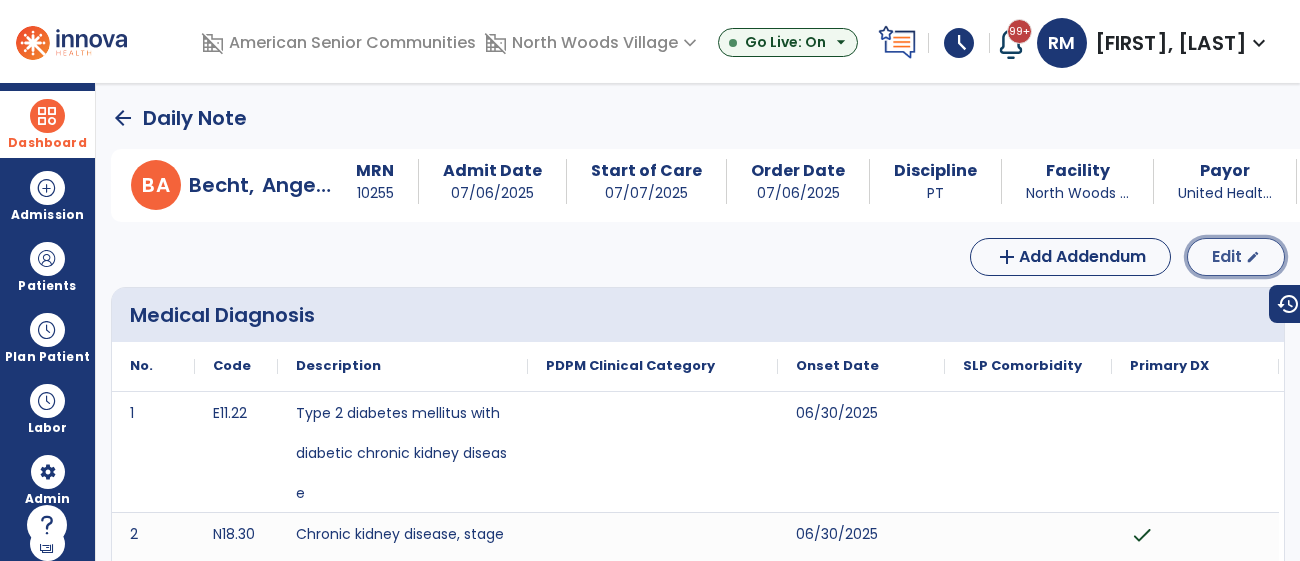 click on "Edit" 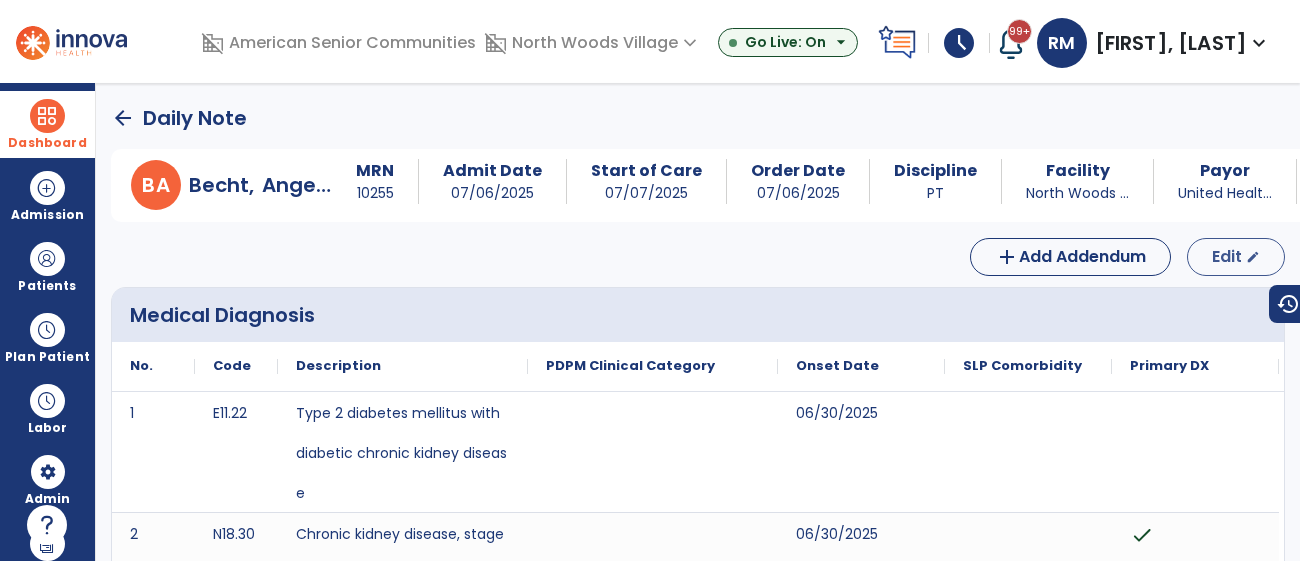 select on "*" 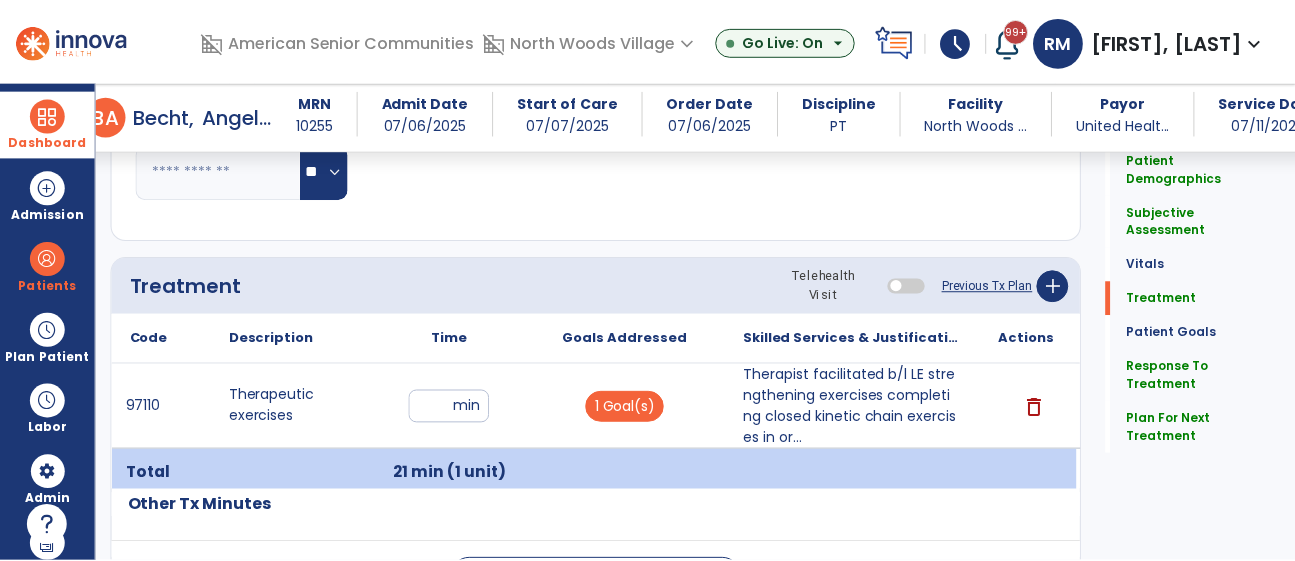 scroll, scrollTop: 1036, scrollLeft: 0, axis: vertical 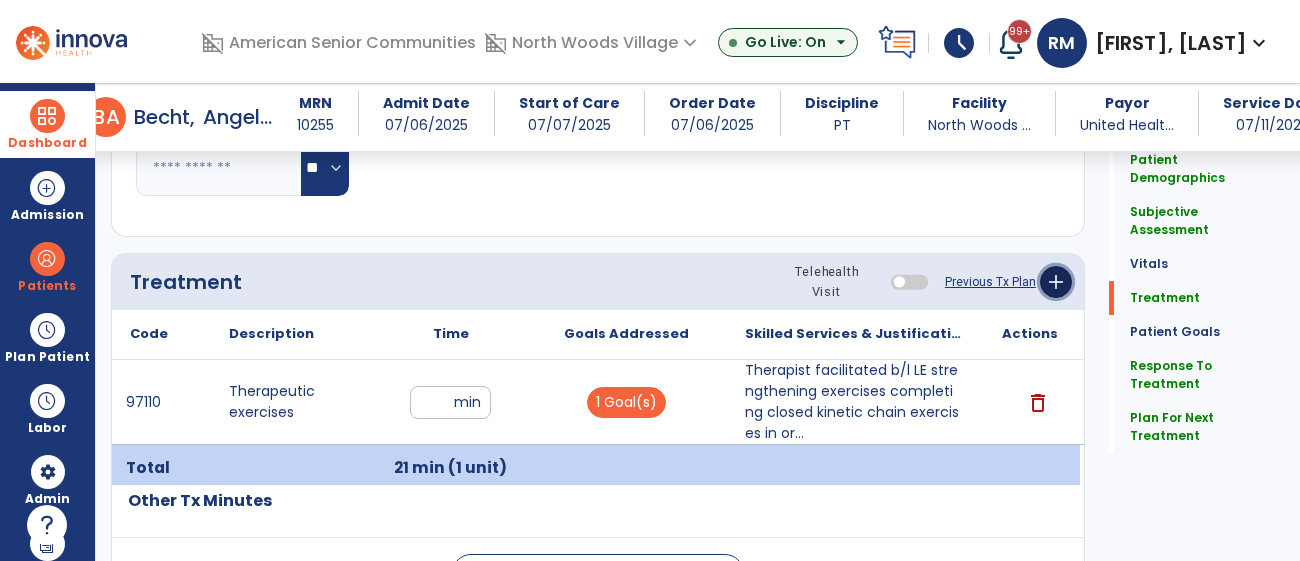 click on "add" 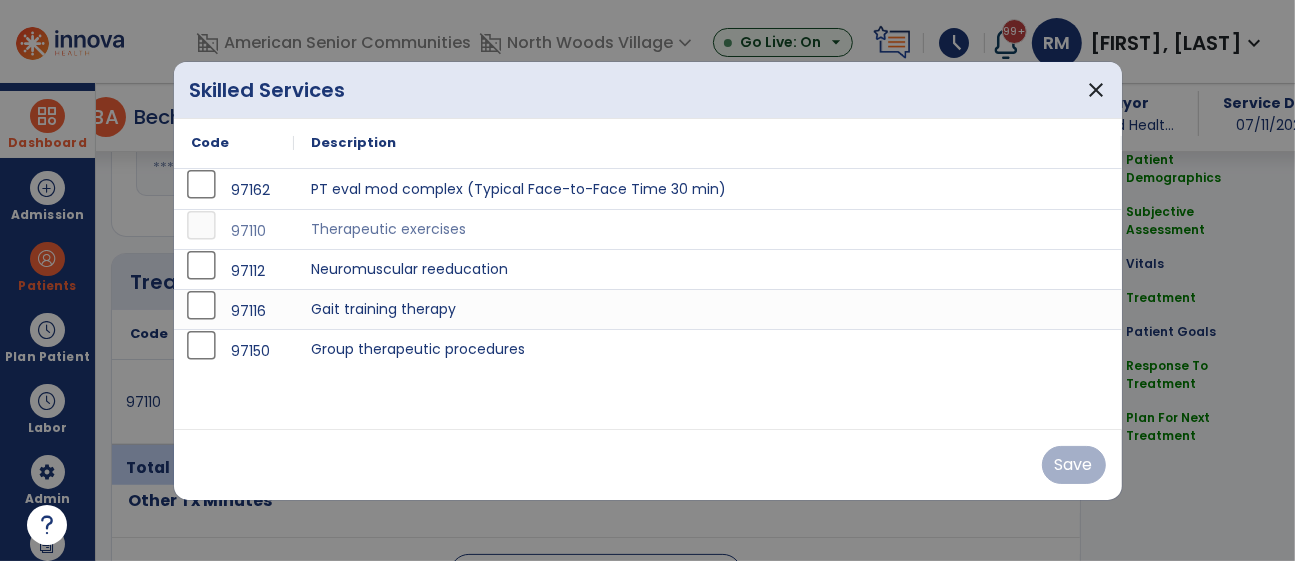 scroll, scrollTop: 1036, scrollLeft: 0, axis: vertical 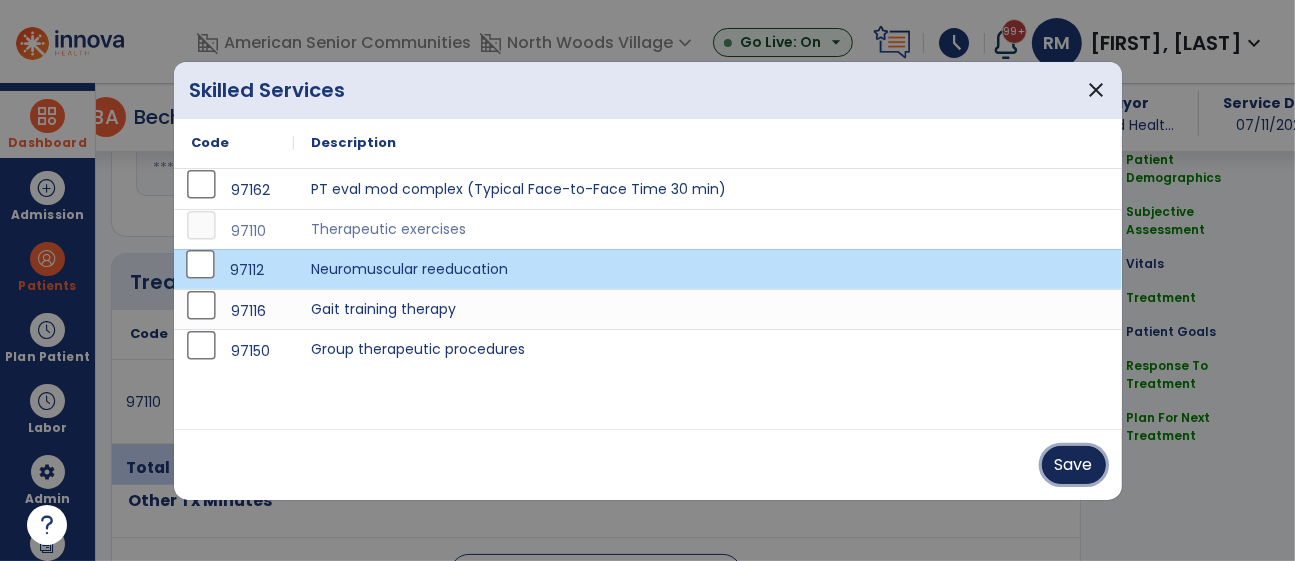 click on "Save" at bounding box center [1074, 465] 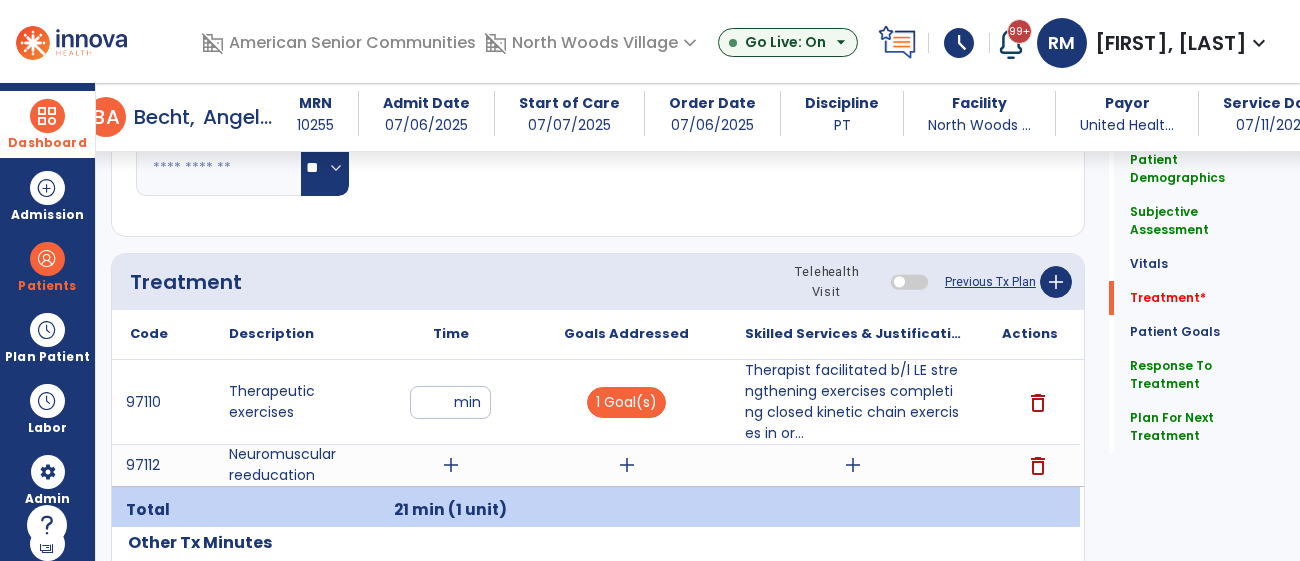 click on "add" at bounding box center [451, 465] 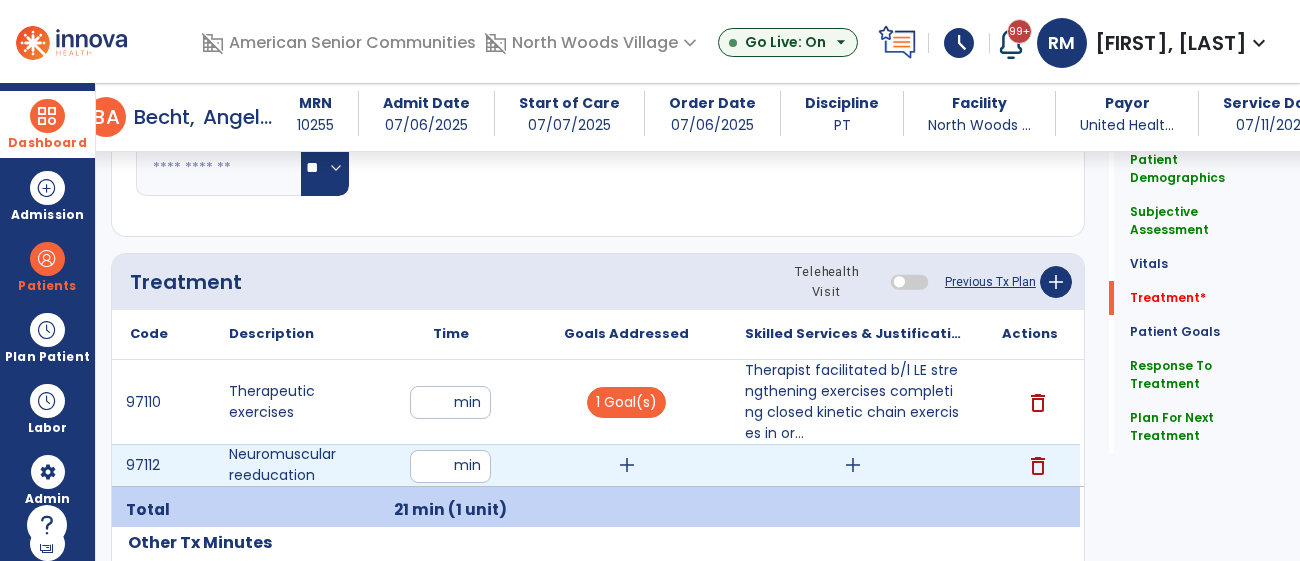 type on "**" 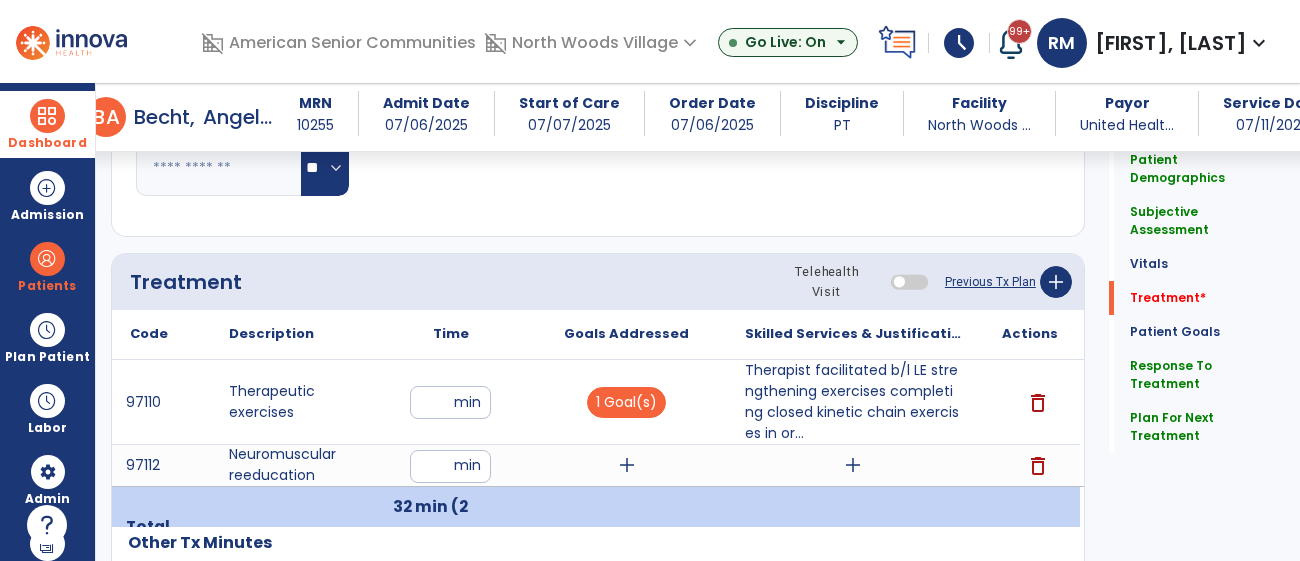 click on "add" at bounding box center [627, 465] 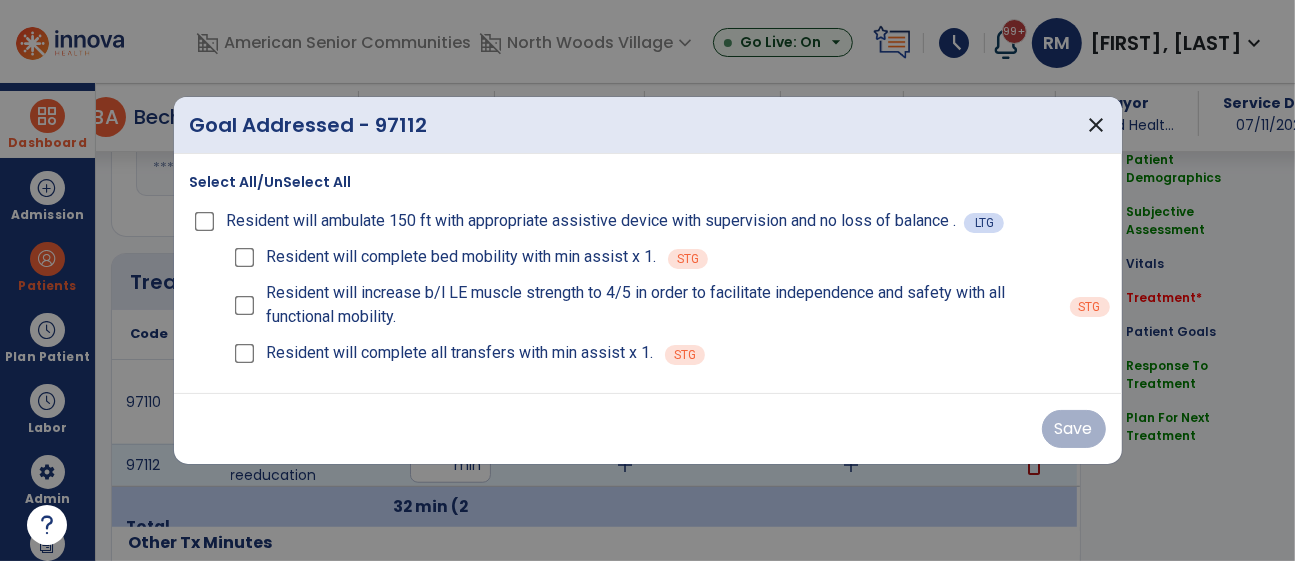 scroll, scrollTop: 1036, scrollLeft: 0, axis: vertical 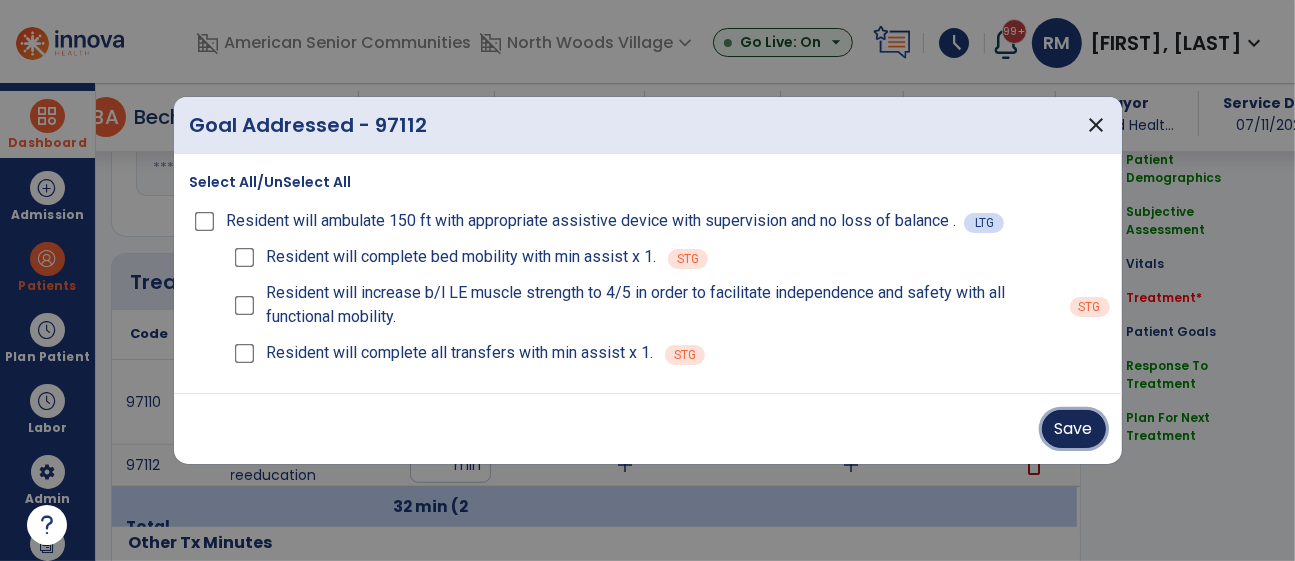 click on "Save" at bounding box center [1074, 429] 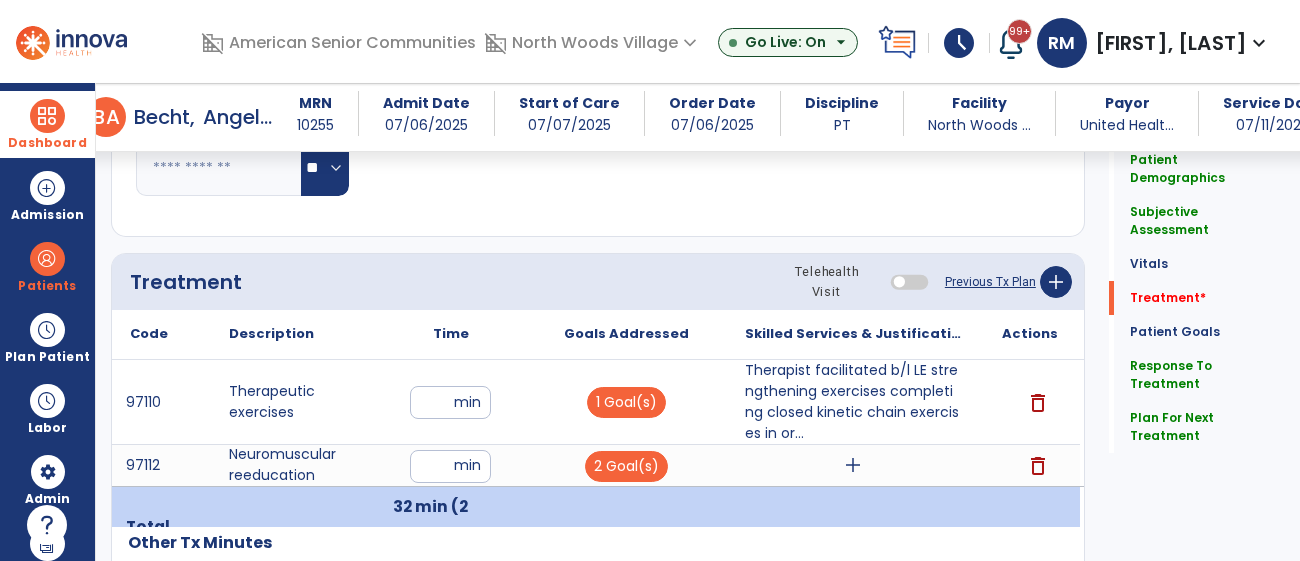 click on "add" at bounding box center [853, 465] 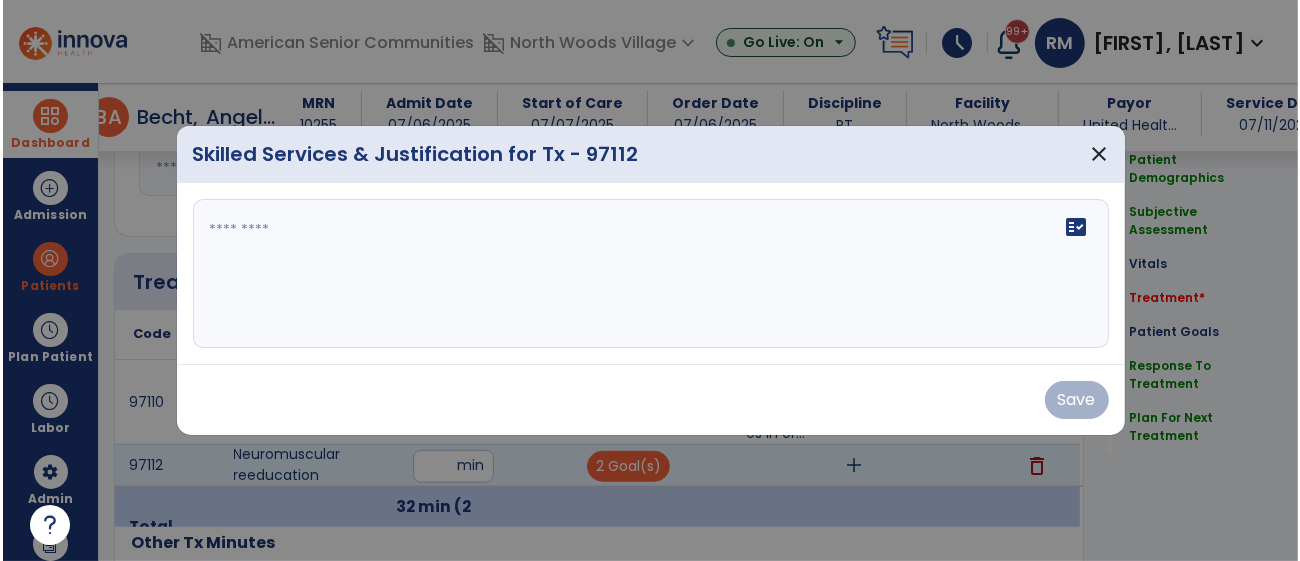 scroll, scrollTop: 1036, scrollLeft: 0, axis: vertical 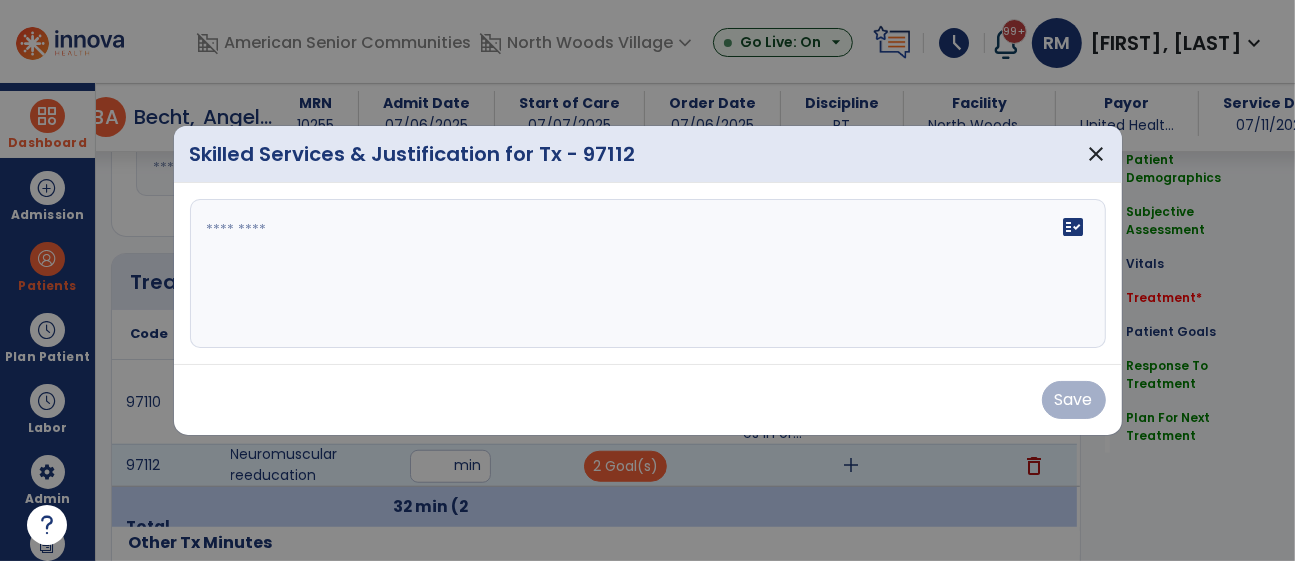 click at bounding box center [648, 274] 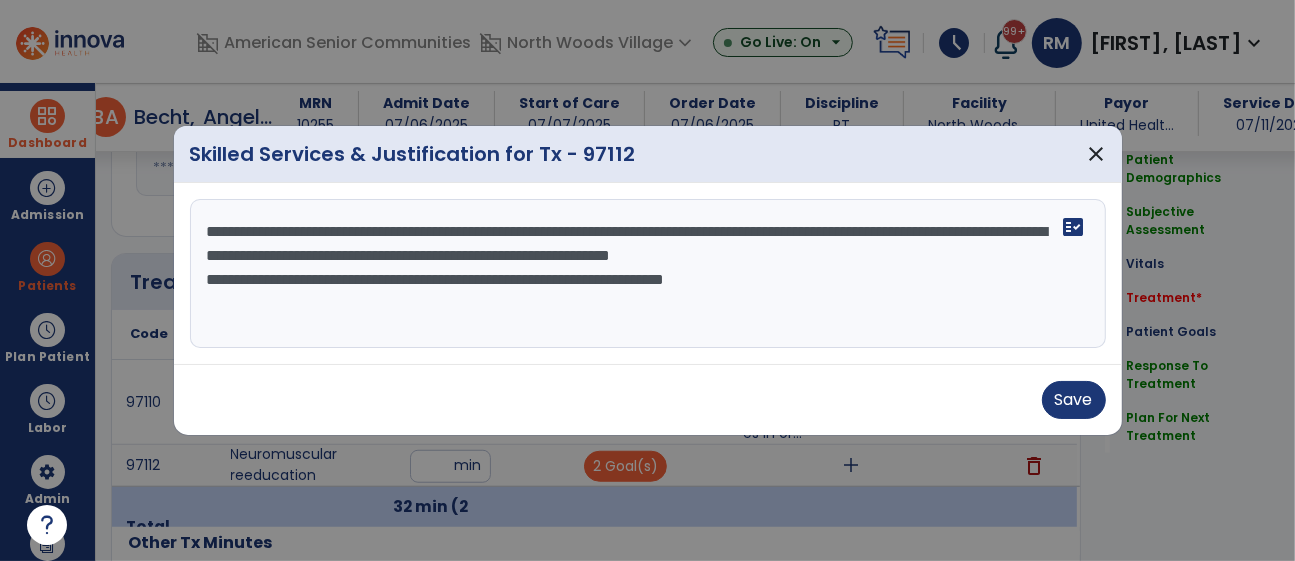 type on "**********" 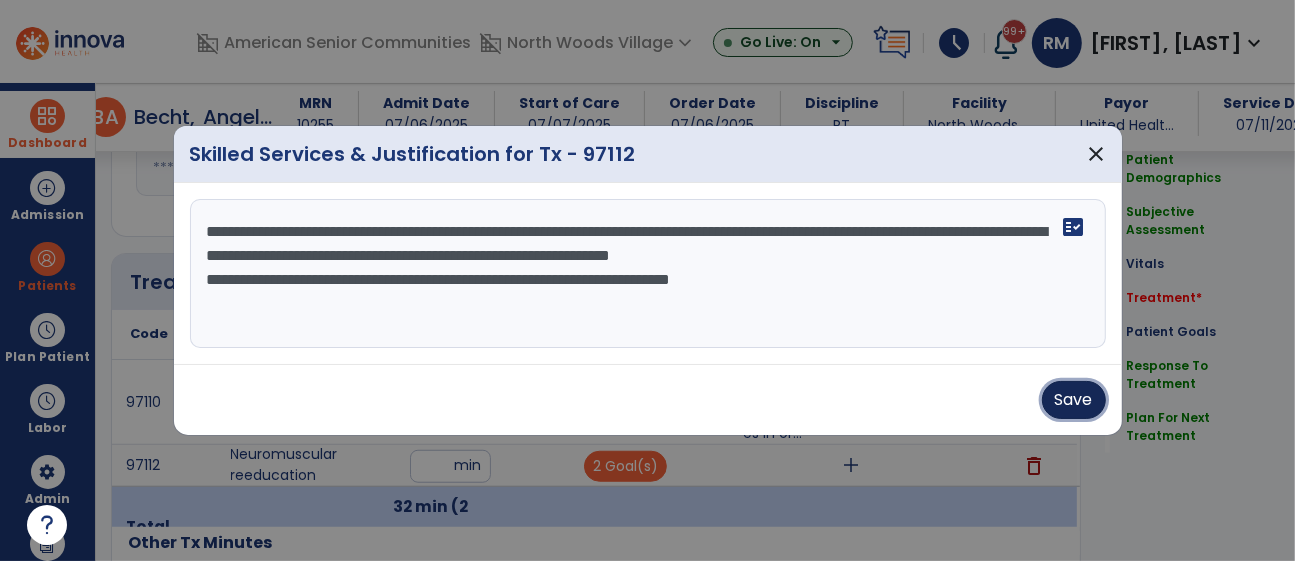 click on "Save" at bounding box center (1074, 400) 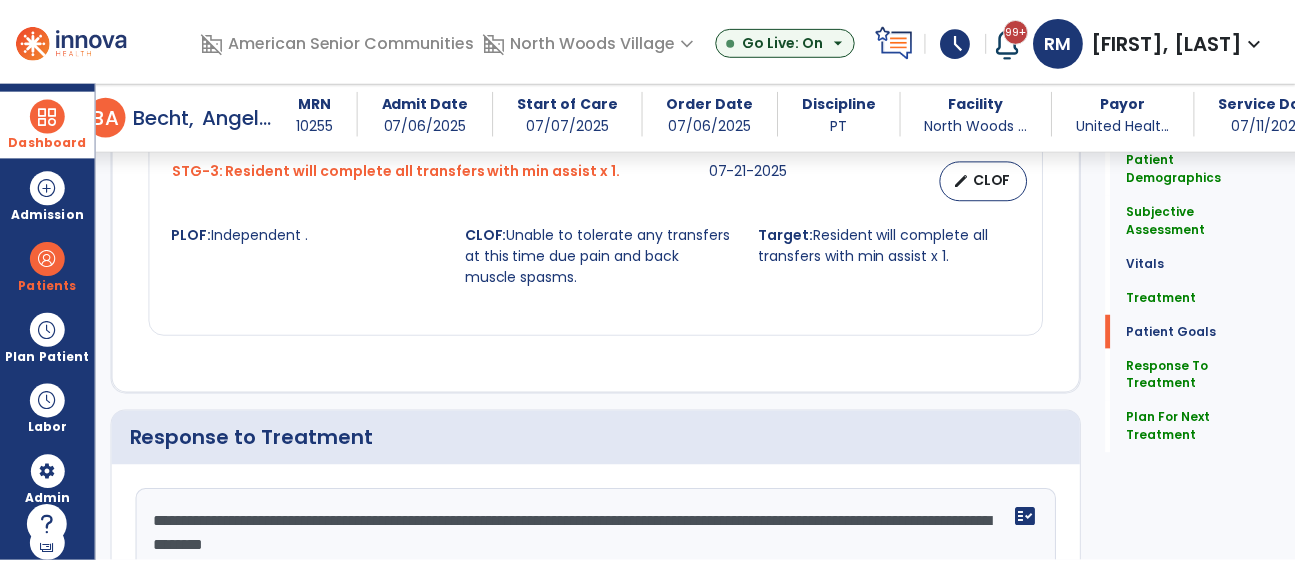 scroll, scrollTop: 2610, scrollLeft: 0, axis: vertical 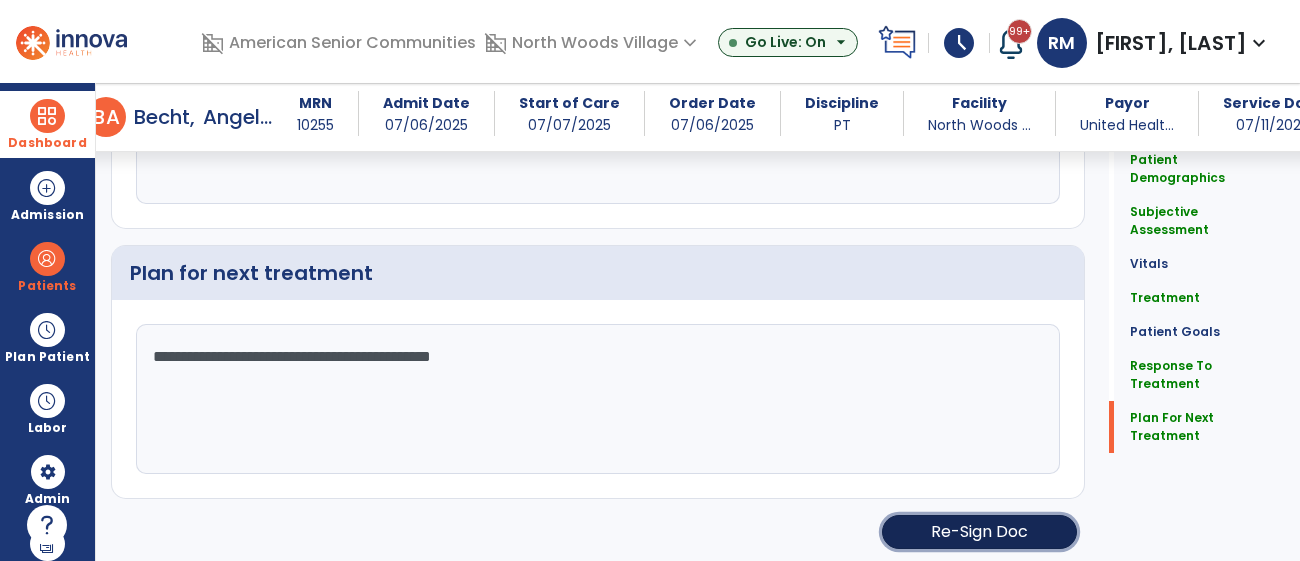 click on "Re-Sign Doc" 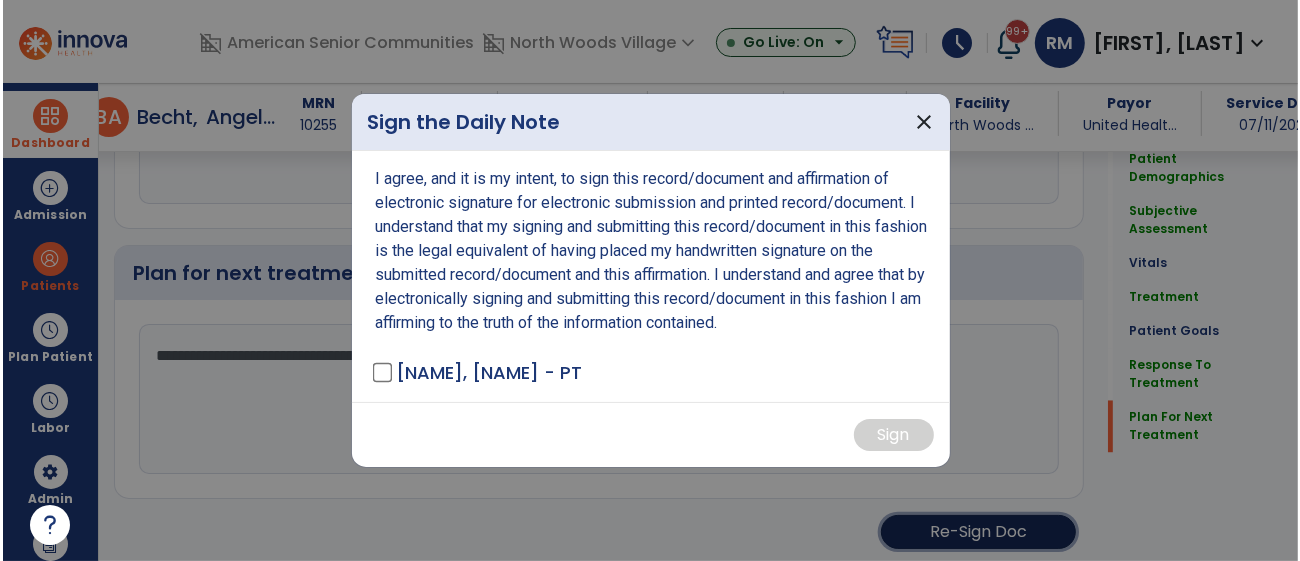 scroll, scrollTop: 2610, scrollLeft: 0, axis: vertical 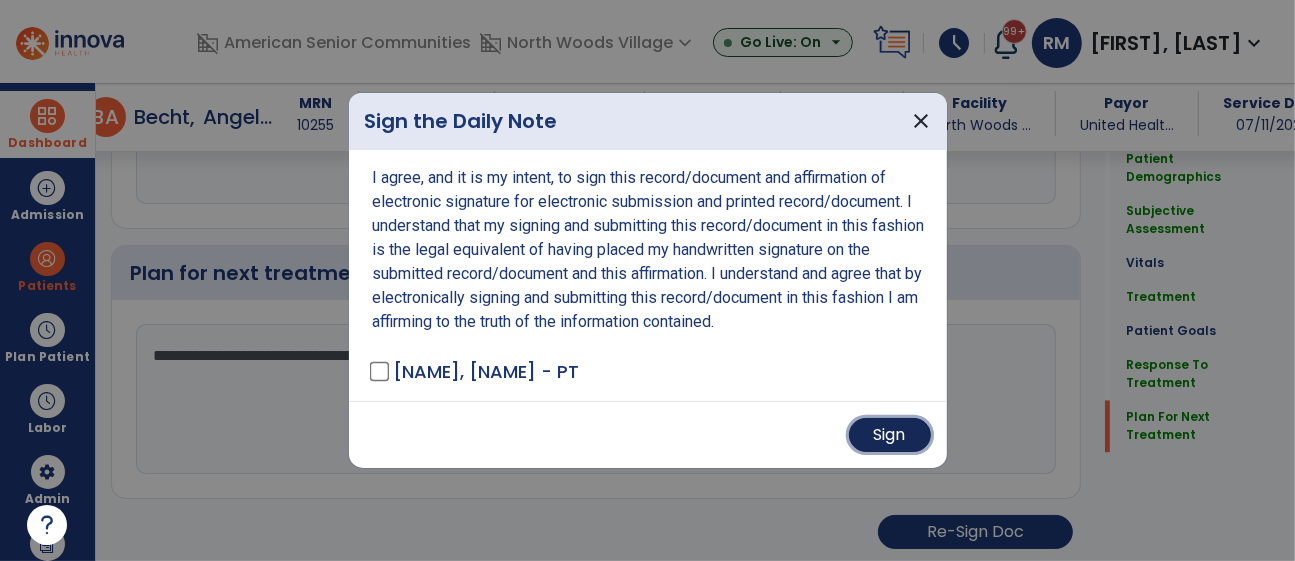 click on "Sign" at bounding box center (890, 435) 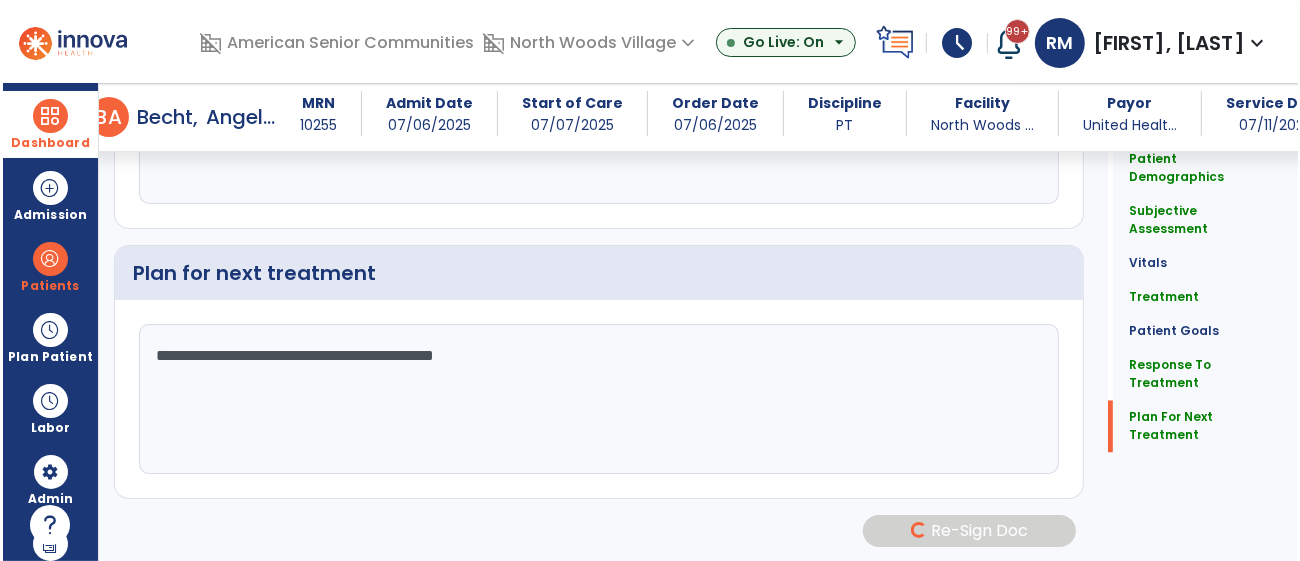 scroll, scrollTop: 2608, scrollLeft: 0, axis: vertical 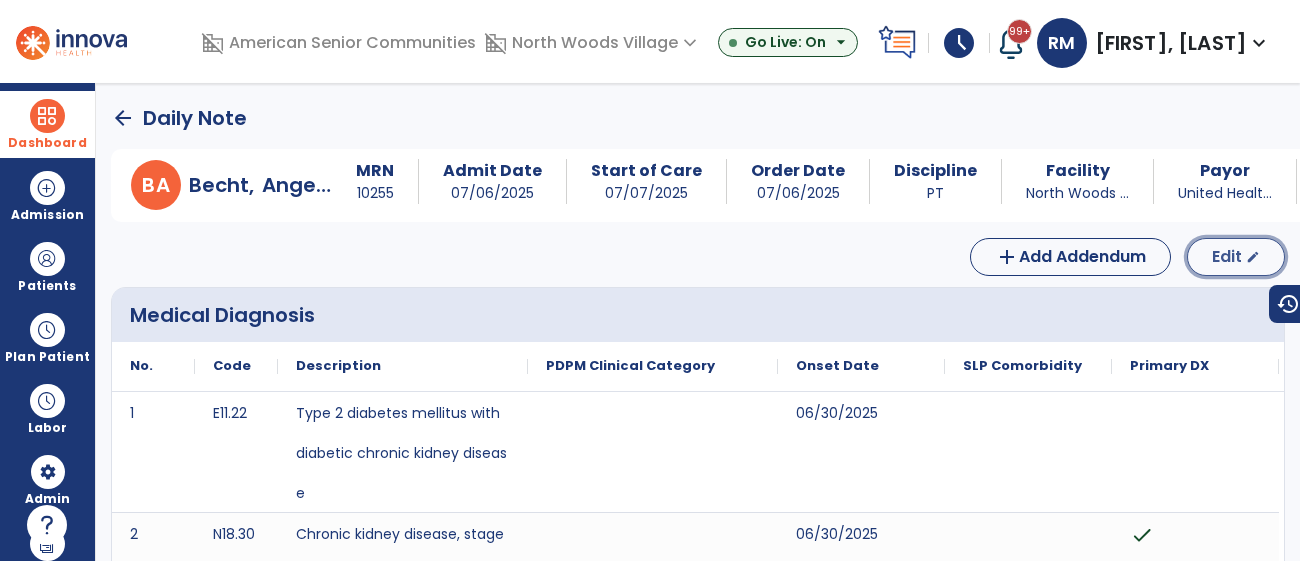 click on "Edit" 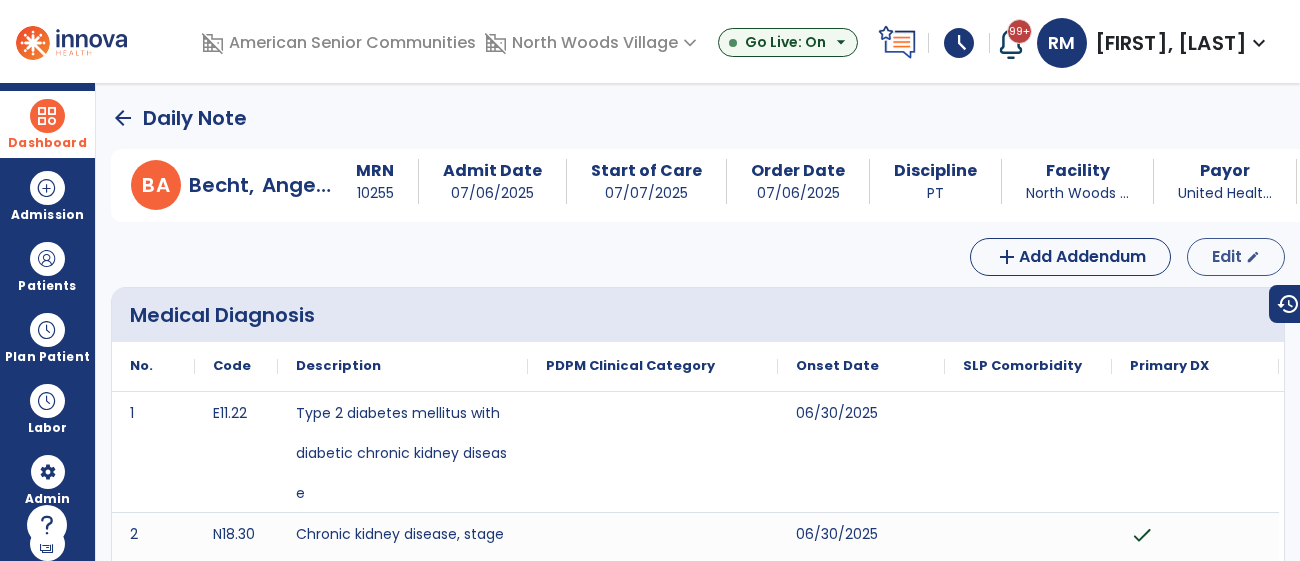 select on "*" 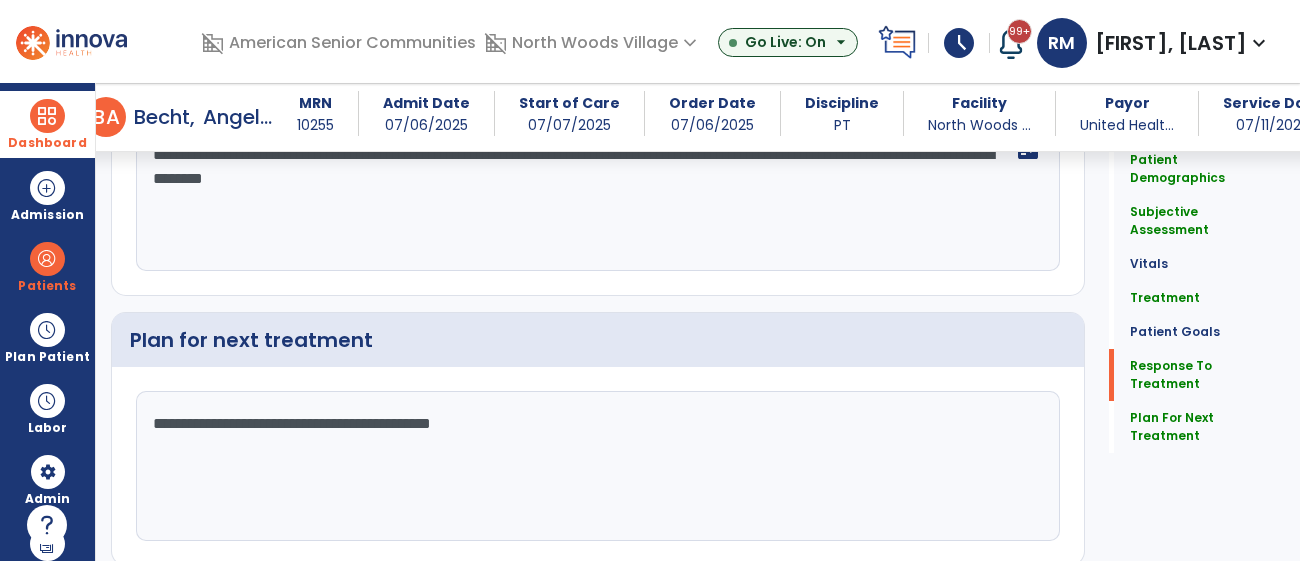 scroll, scrollTop: 2610, scrollLeft: 0, axis: vertical 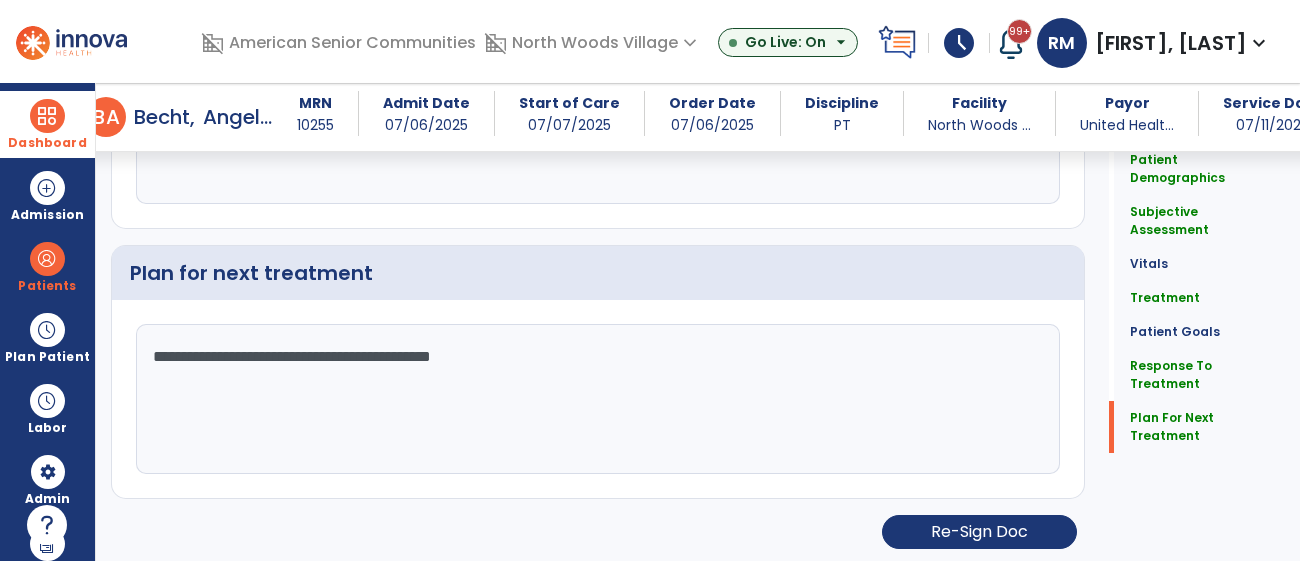 click on "**********" 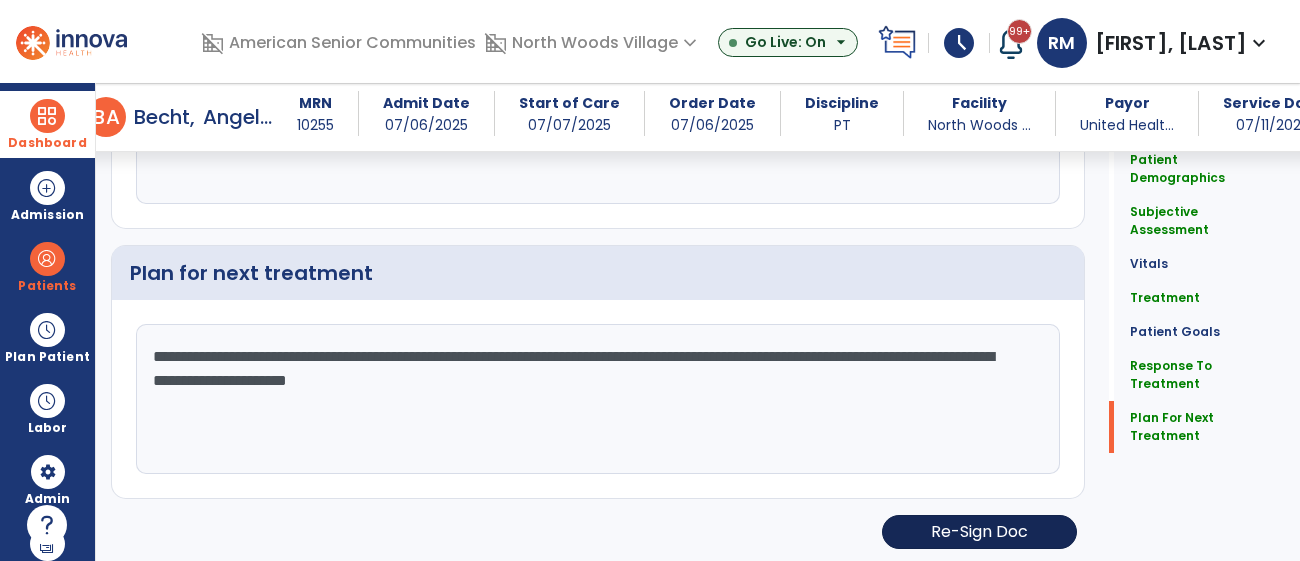 type on "**********" 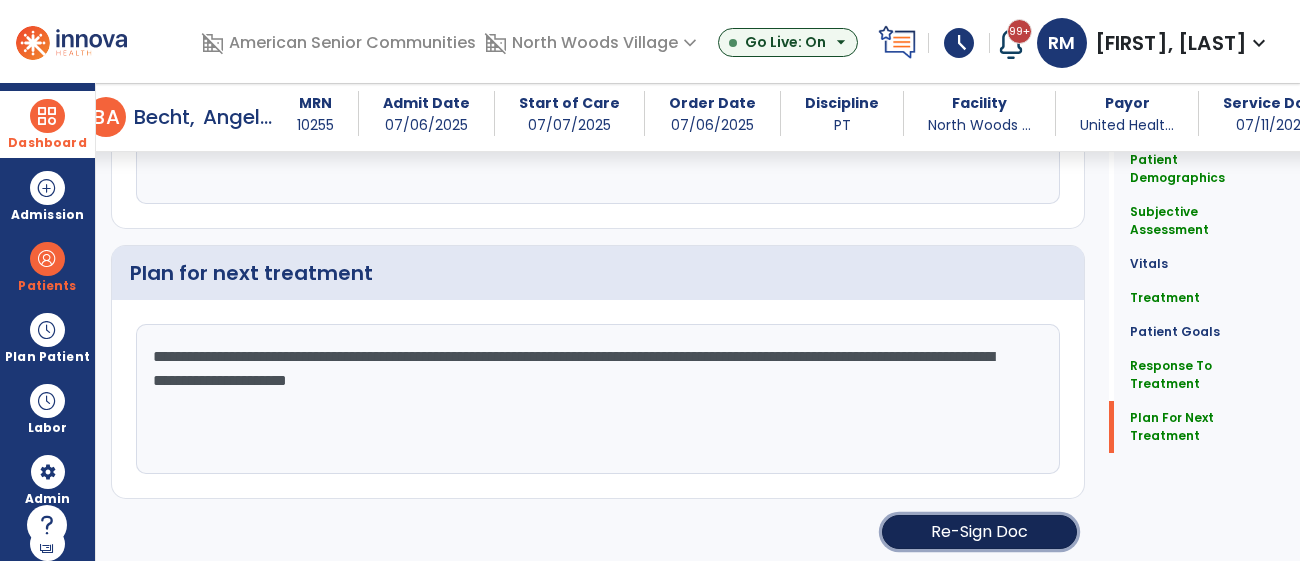 click on "Re-Sign Doc" 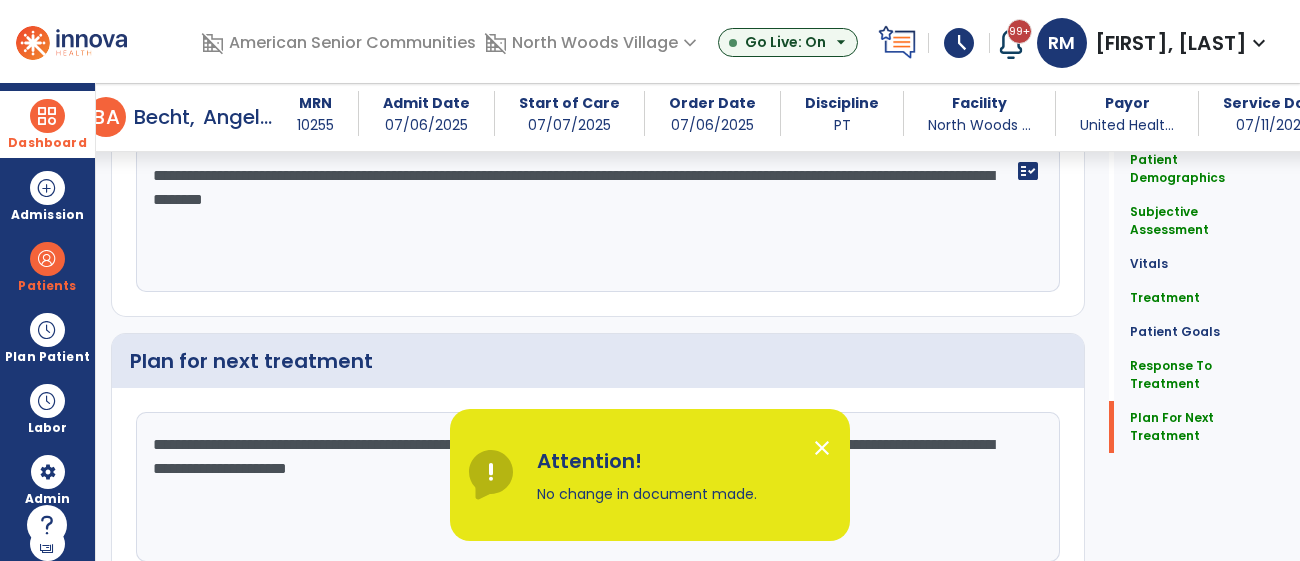click on "Re-Sign Doc" 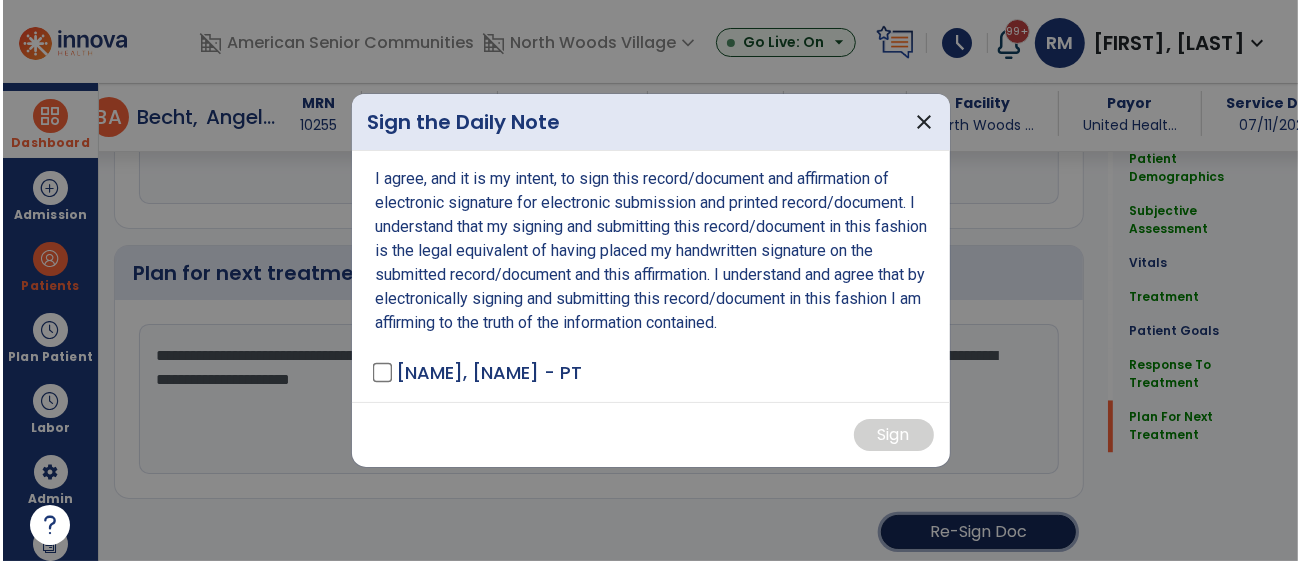 scroll, scrollTop: 2610, scrollLeft: 0, axis: vertical 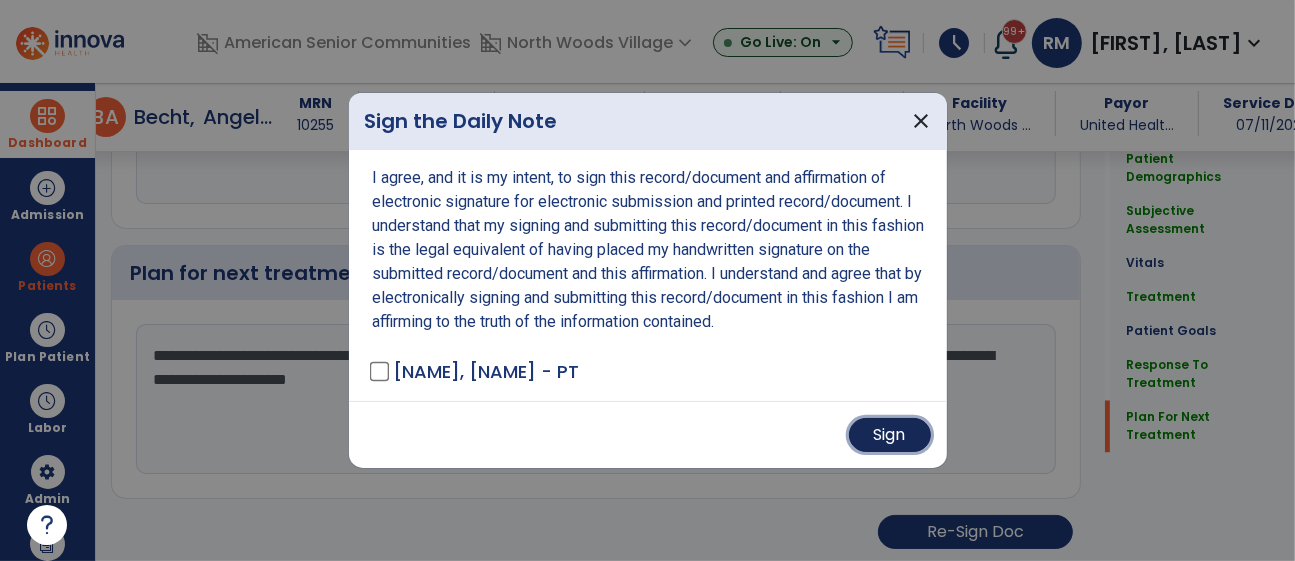 click on "Sign" at bounding box center [890, 435] 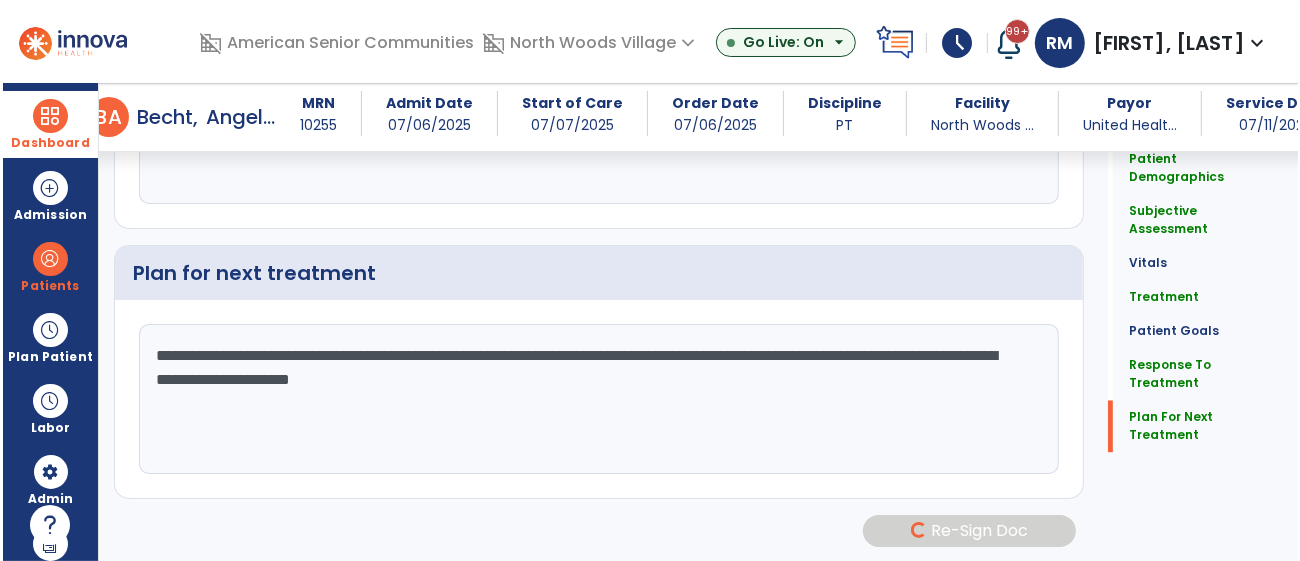 scroll, scrollTop: 2608, scrollLeft: 0, axis: vertical 